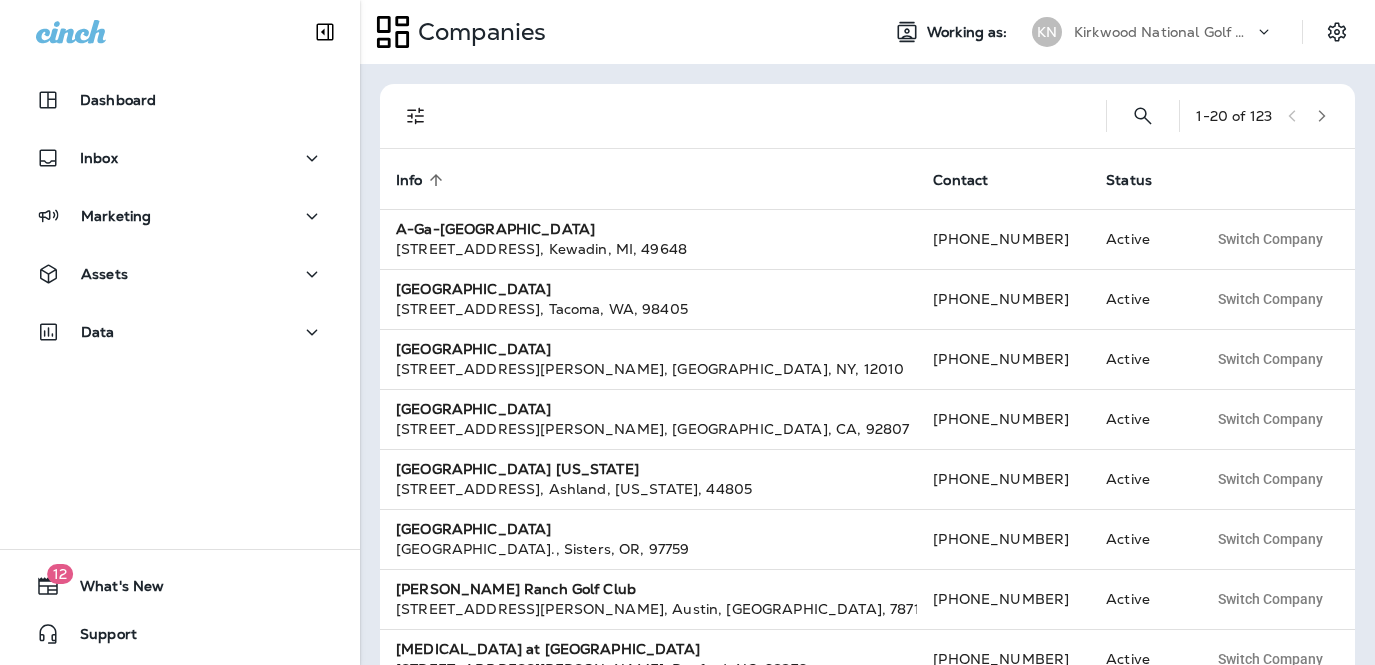 scroll, scrollTop: 0, scrollLeft: 0, axis: both 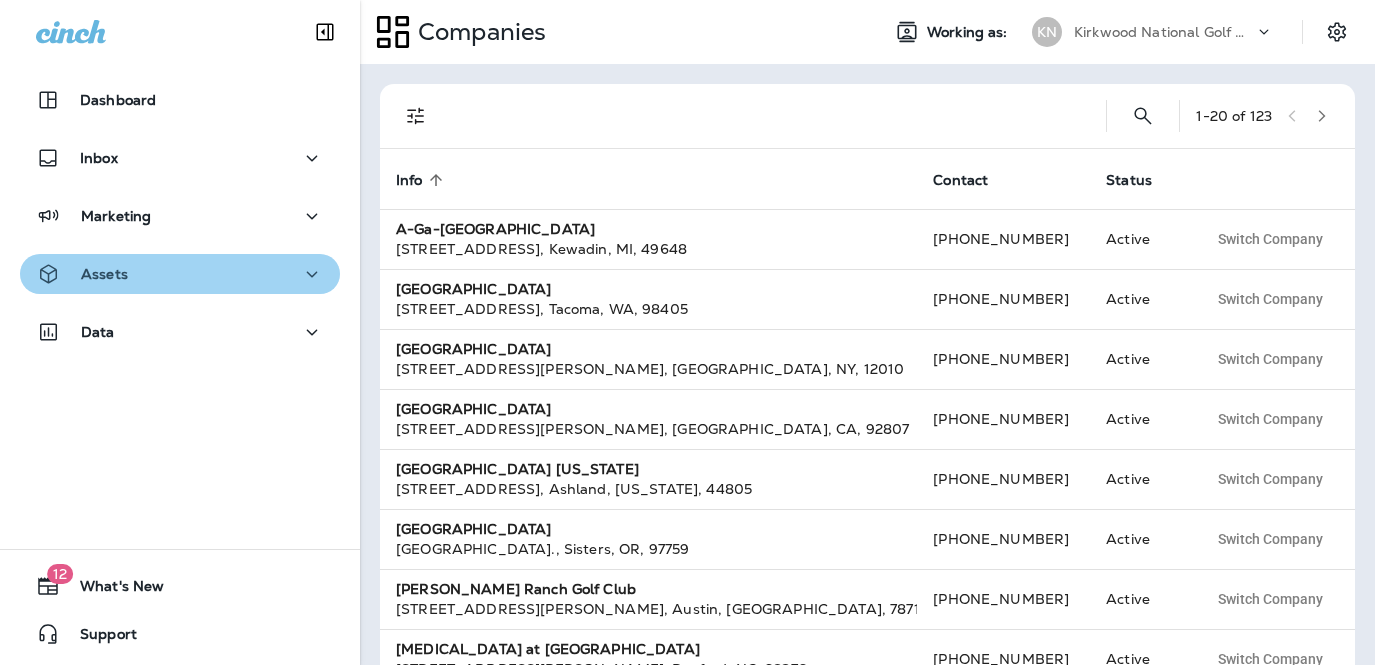 click on "Assets" at bounding box center [180, 274] 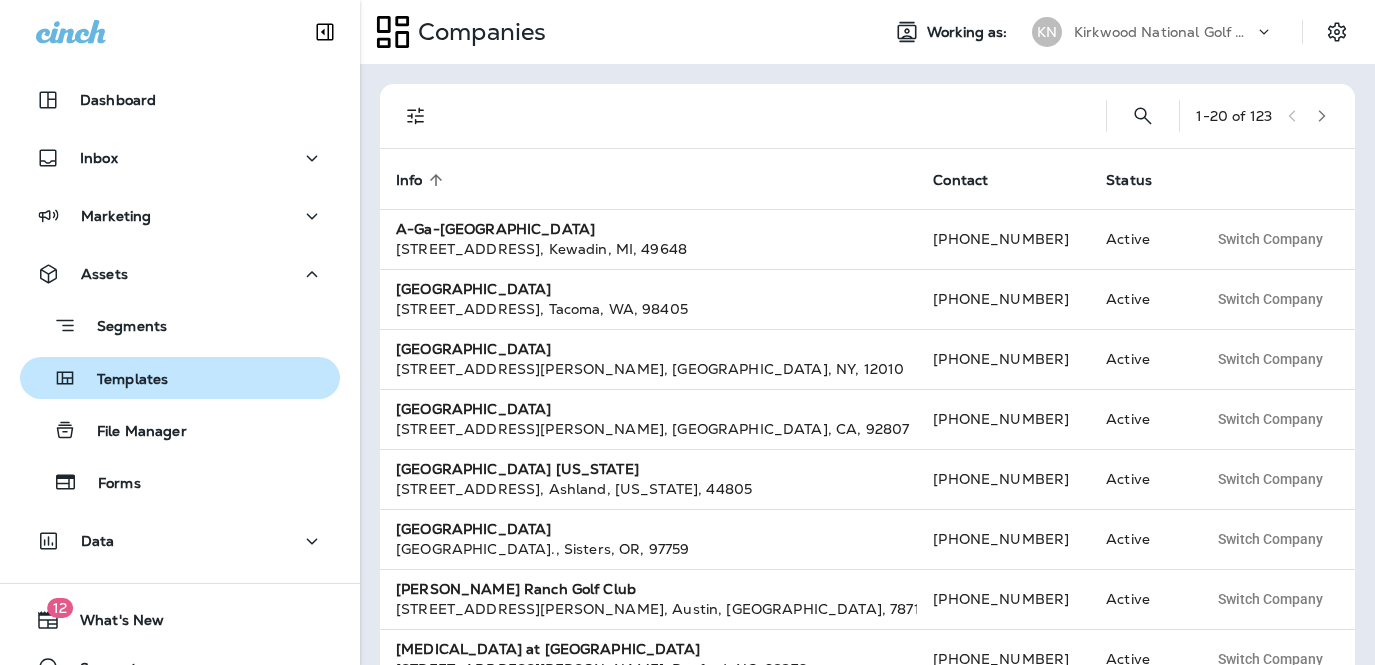 click on "Templates" at bounding box center (180, 378) 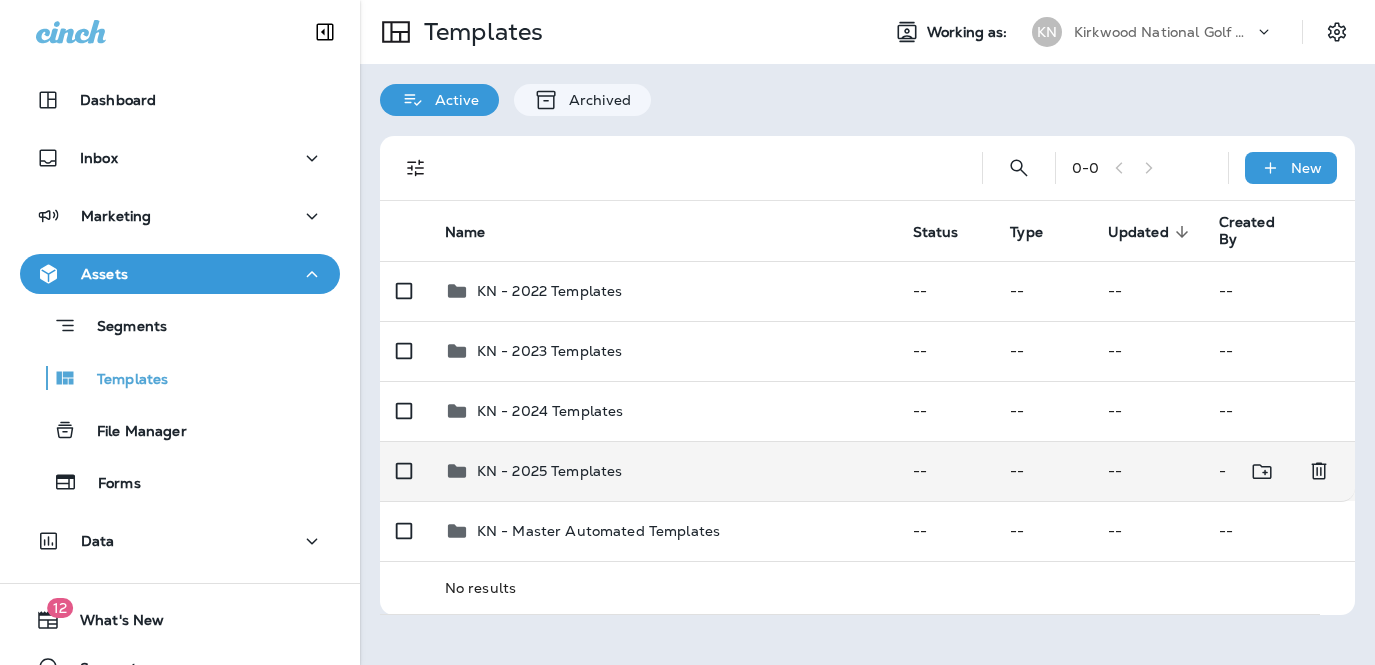 click on "KN - 2025 Templates" at bounding box center (663, 471) 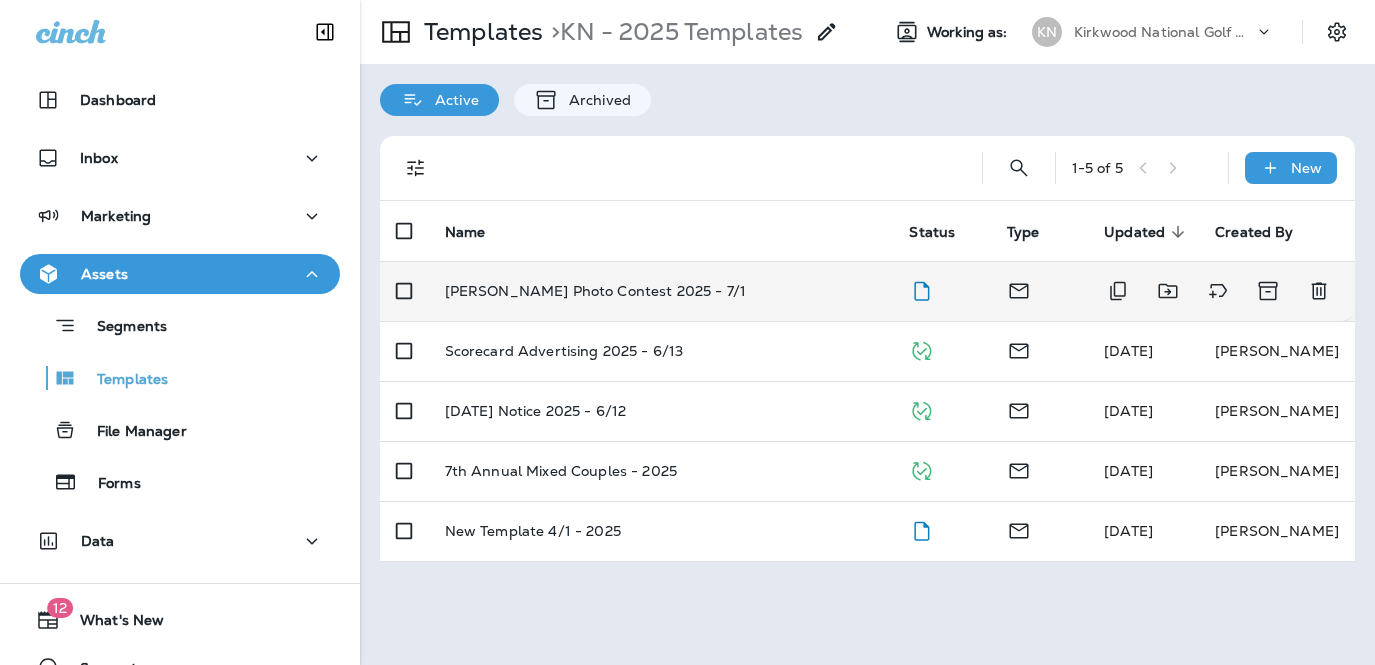 click on "[PERSON_NAME] Photo Contest 2025 - 7/1" at bounding box center (595, 291) 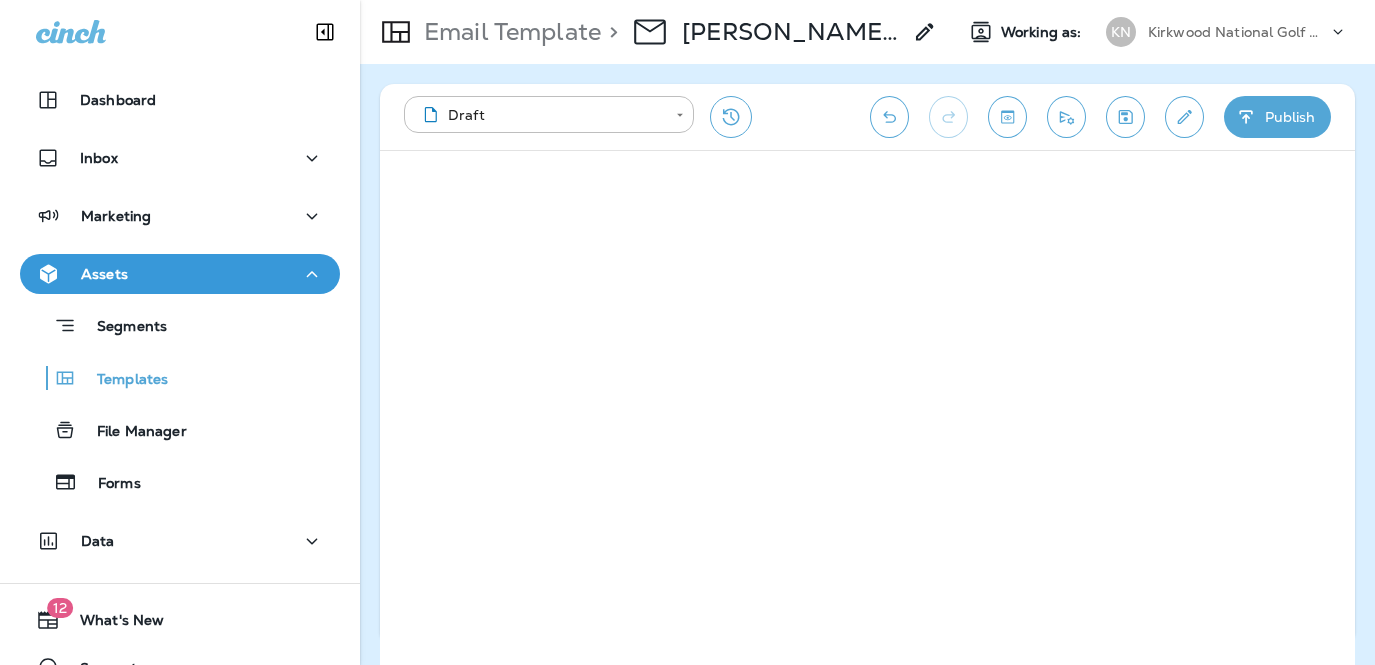 click 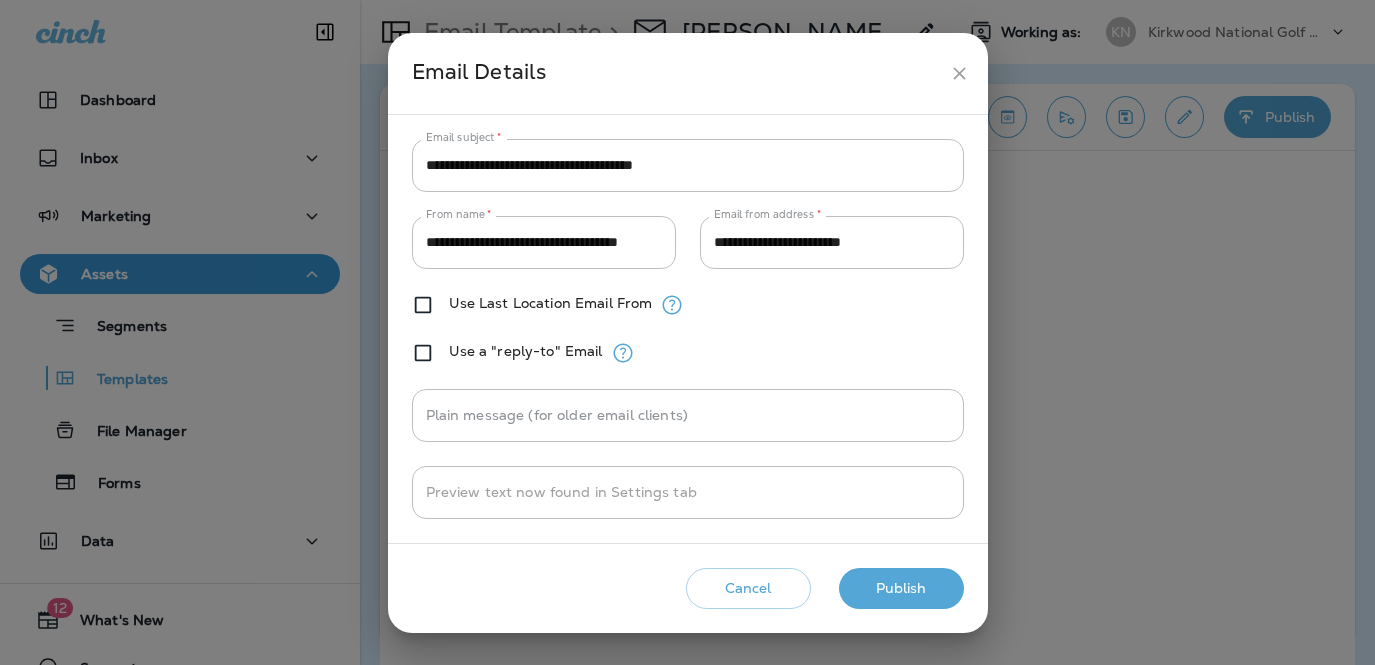 click on "Publish" at bounding box center [901, 588] 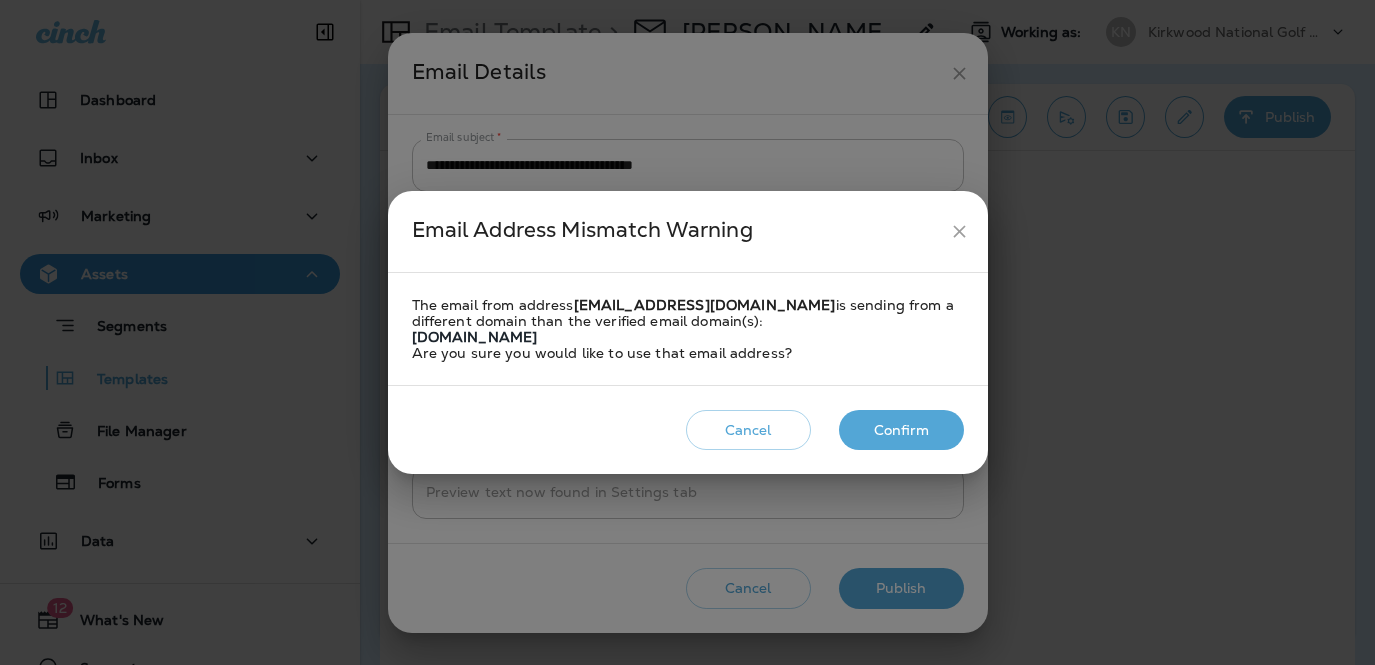 click on "Confirm" at bounding box center [901, 430] 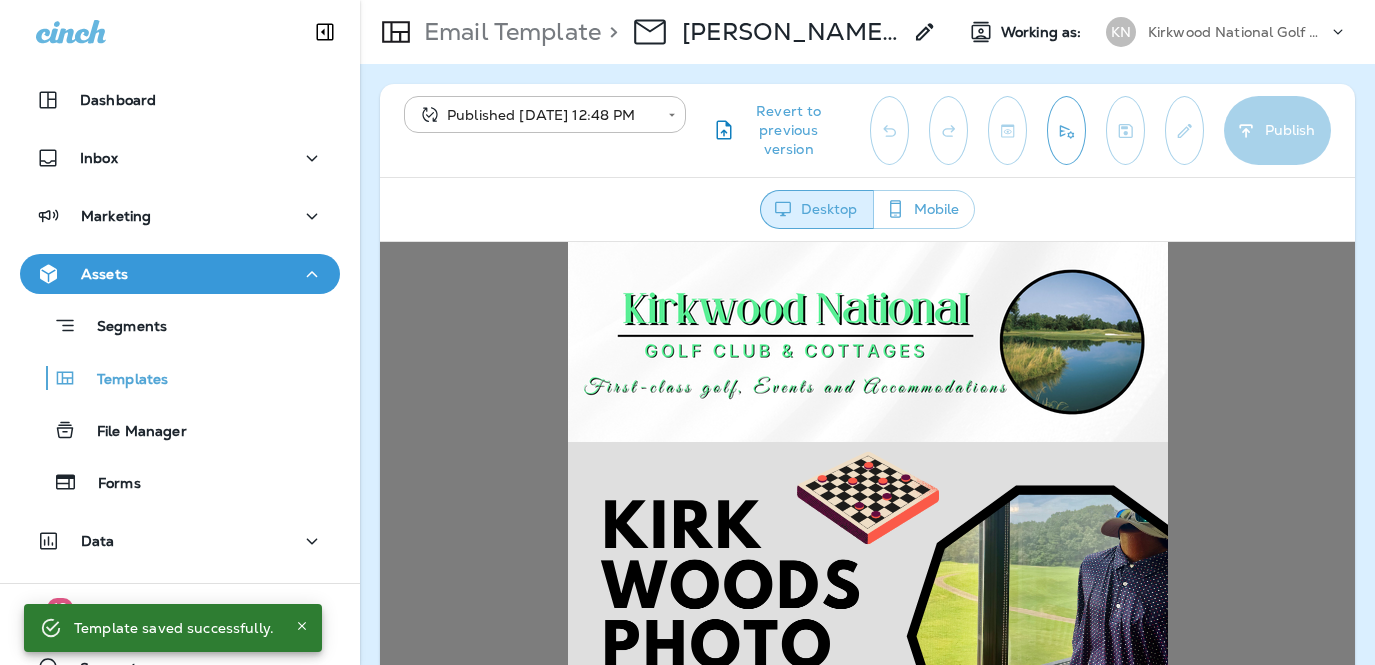 scroll, scrollTop: 0, scrollLeft: 0, axis: both 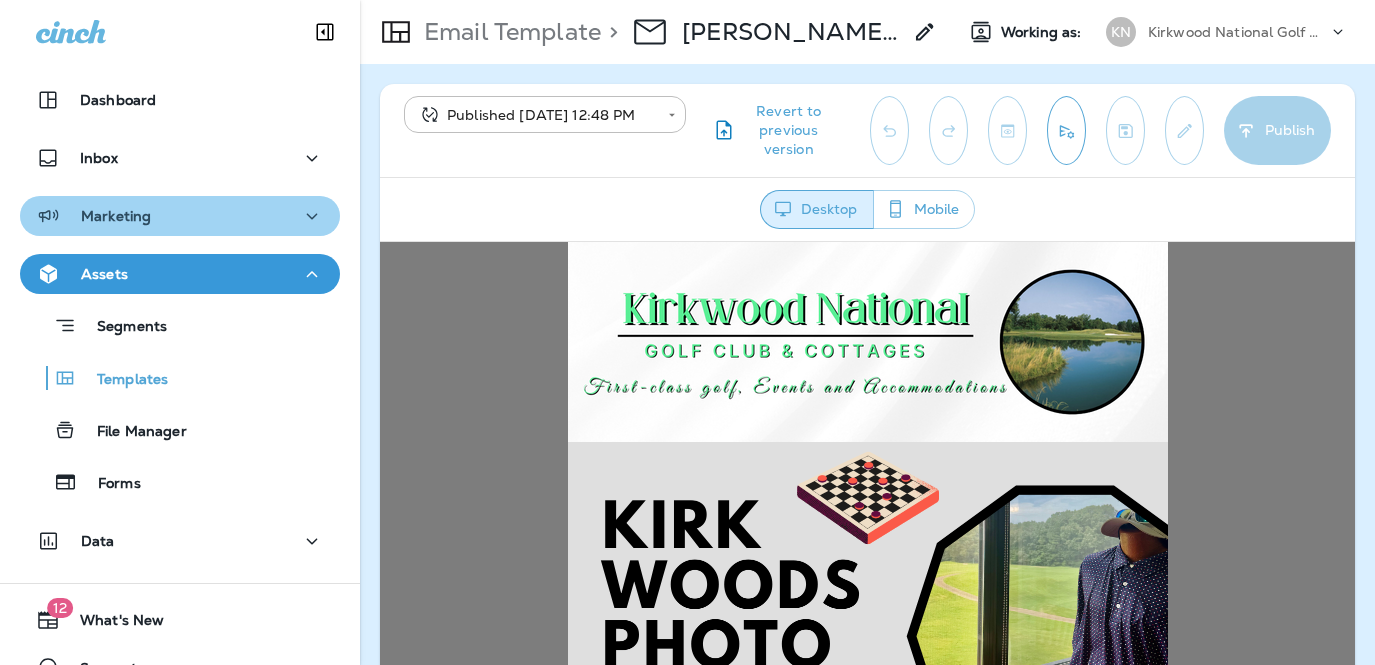 click on "Marketing" at bounding box center [180, 216] 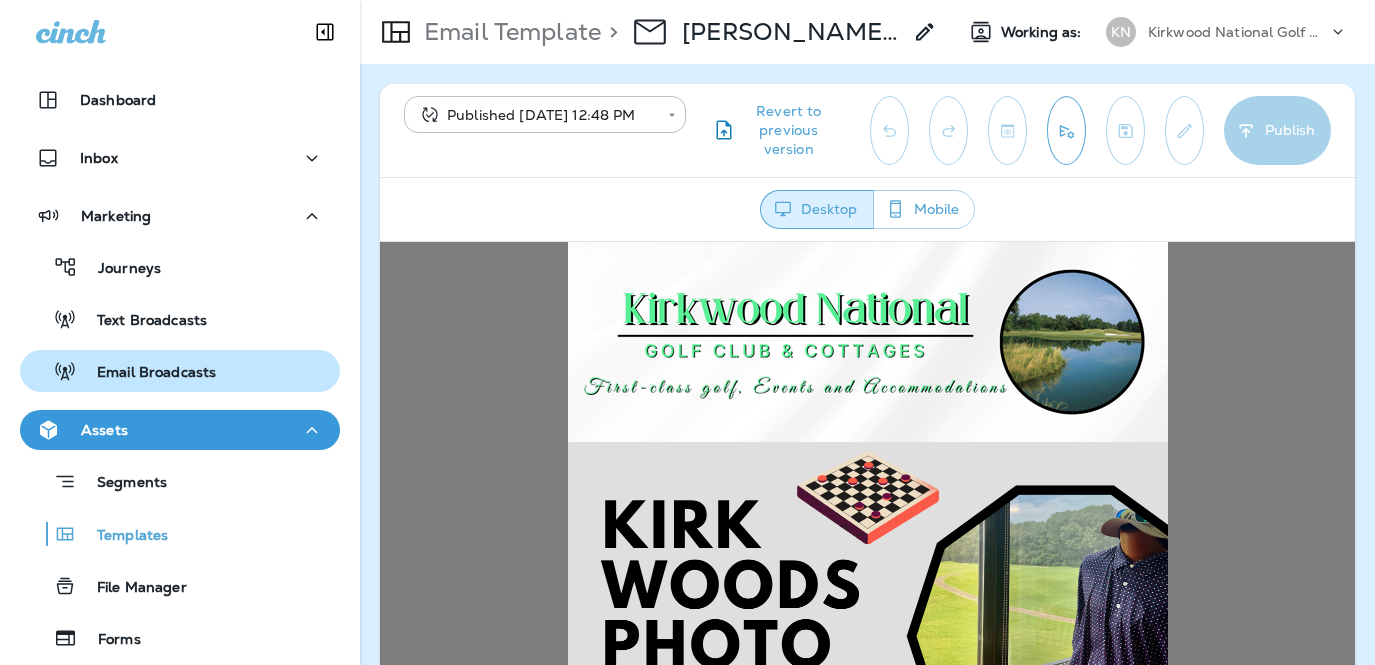 click on "Email Broadcasts" at bounding box center [180, 371] 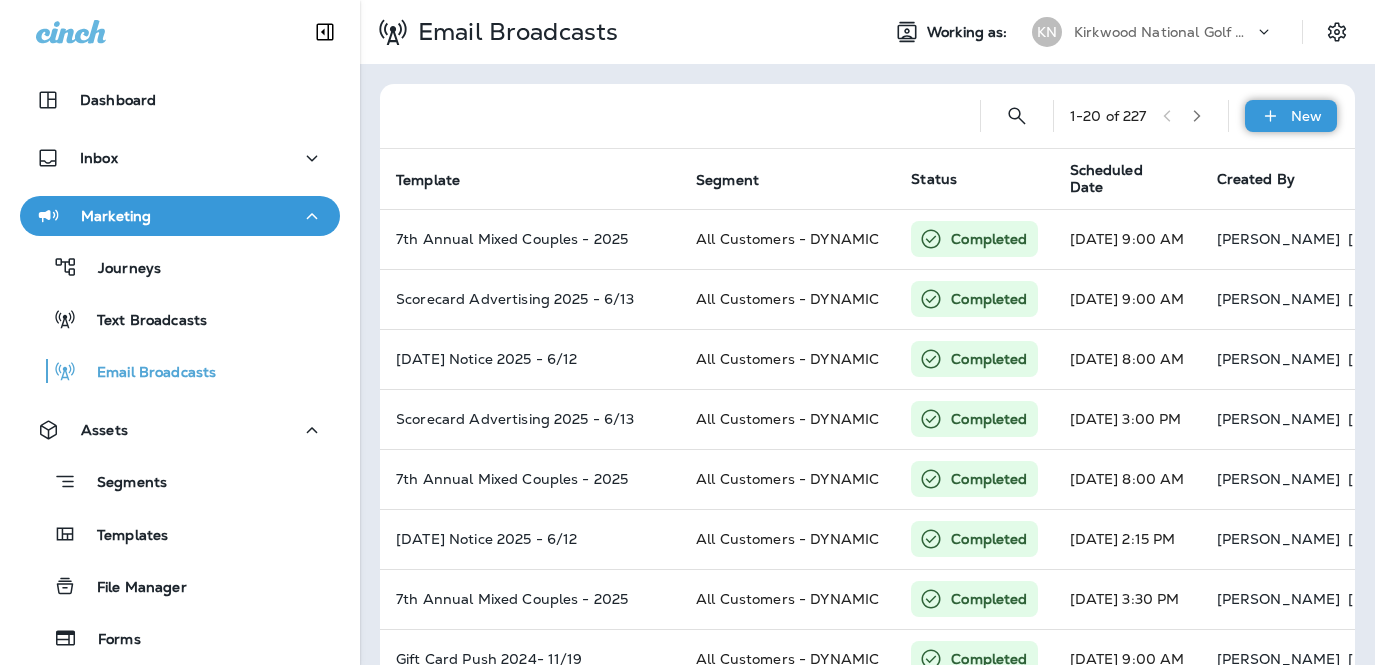 click on "New" at bounding box center (1291, 116) 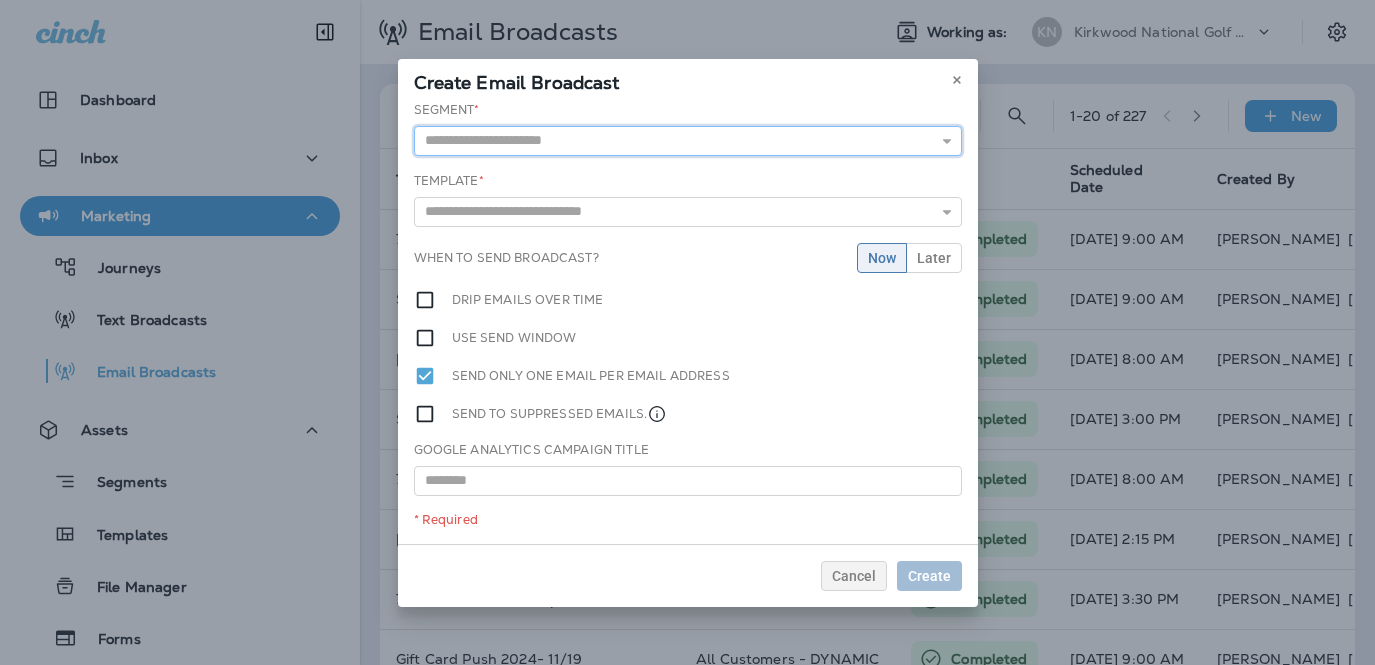 click at bounding box center (688, 141) 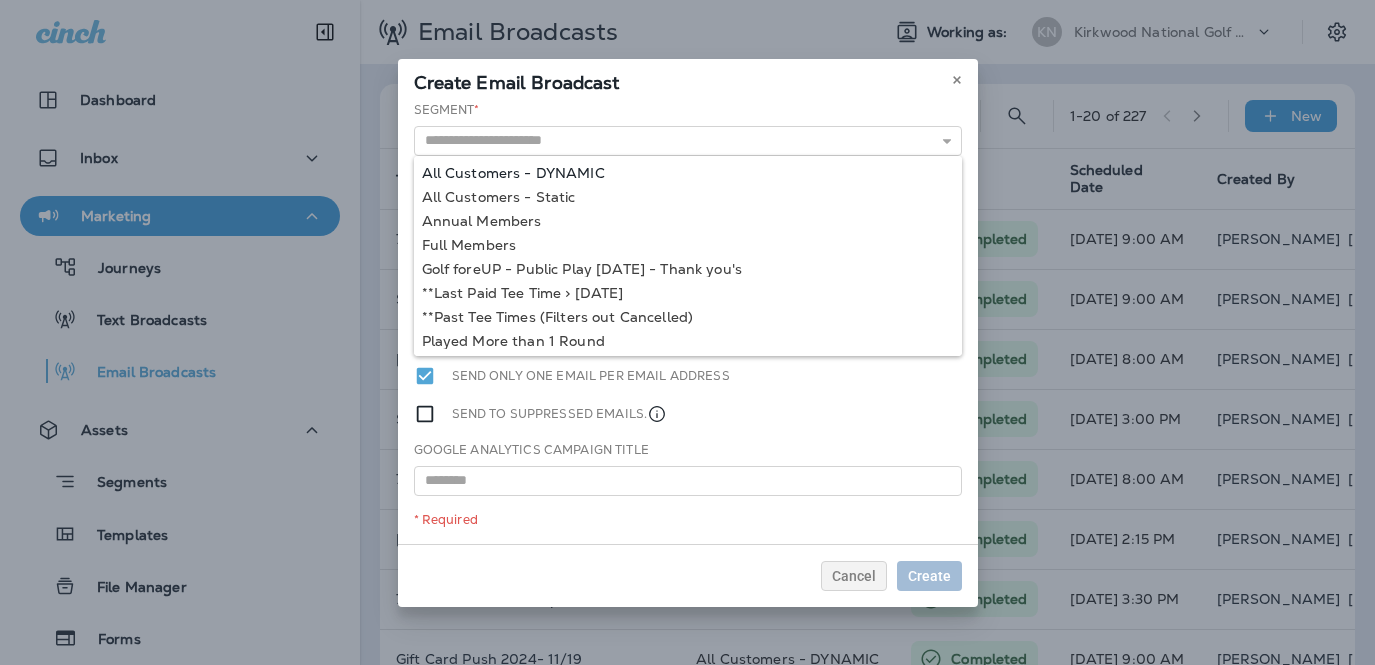 type on "**********" 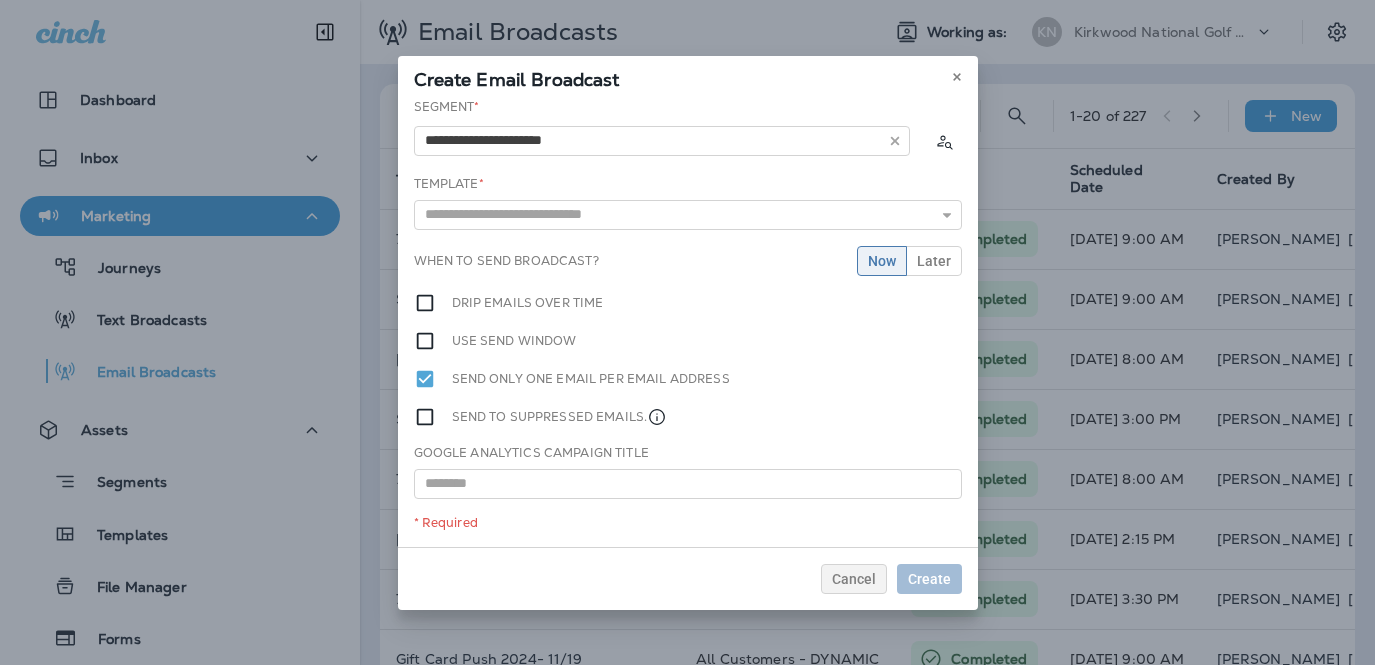 click on "**********" at bounding box center (688, 322) 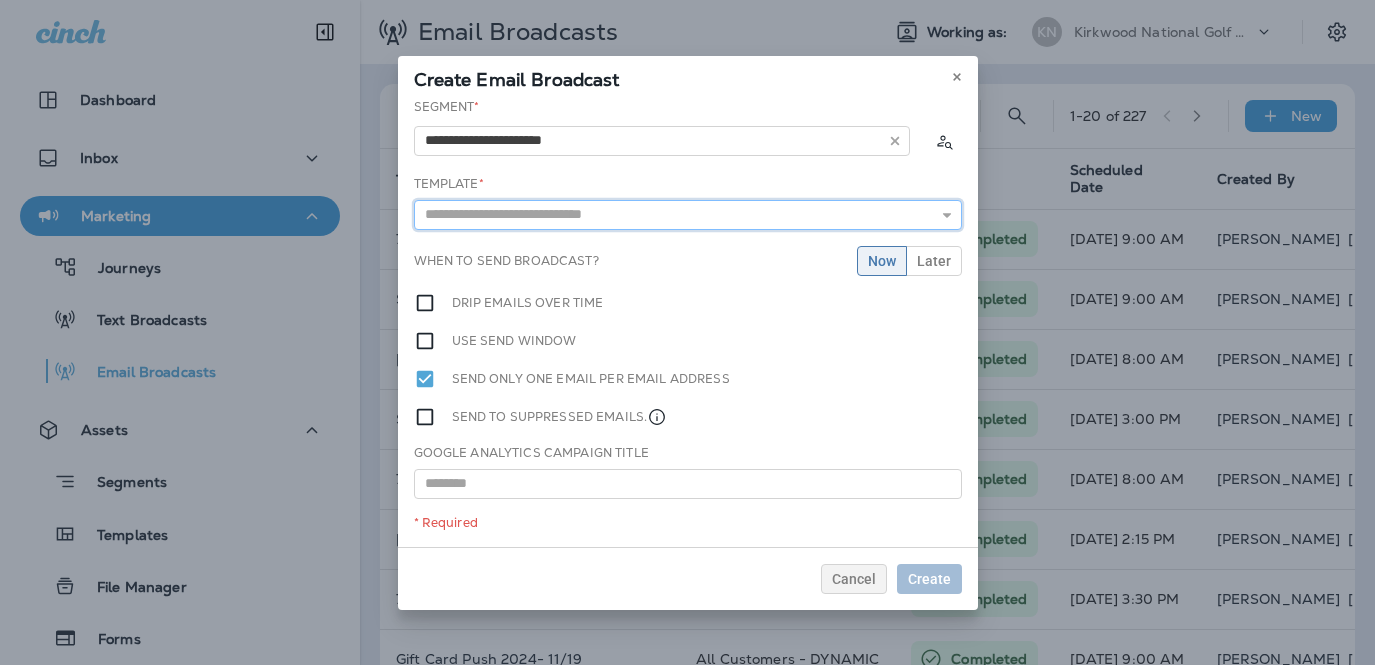 click at bounding box center [688, 215] 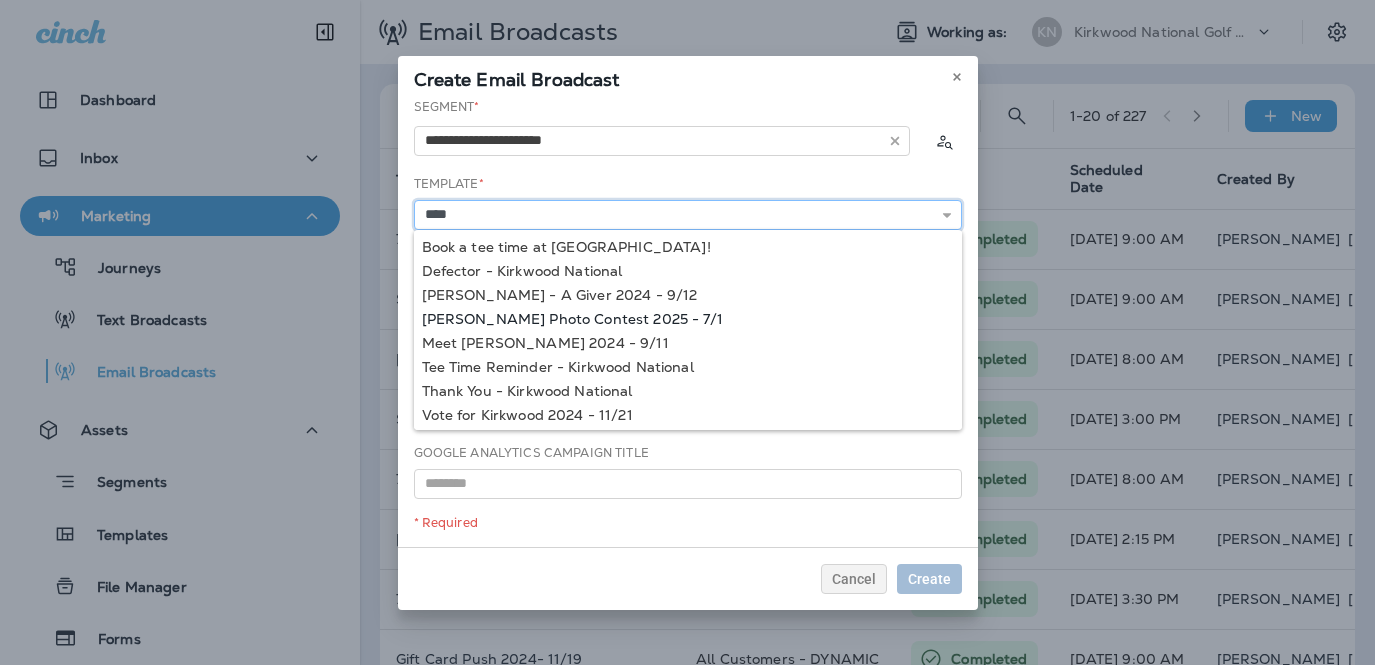 type on "**********" 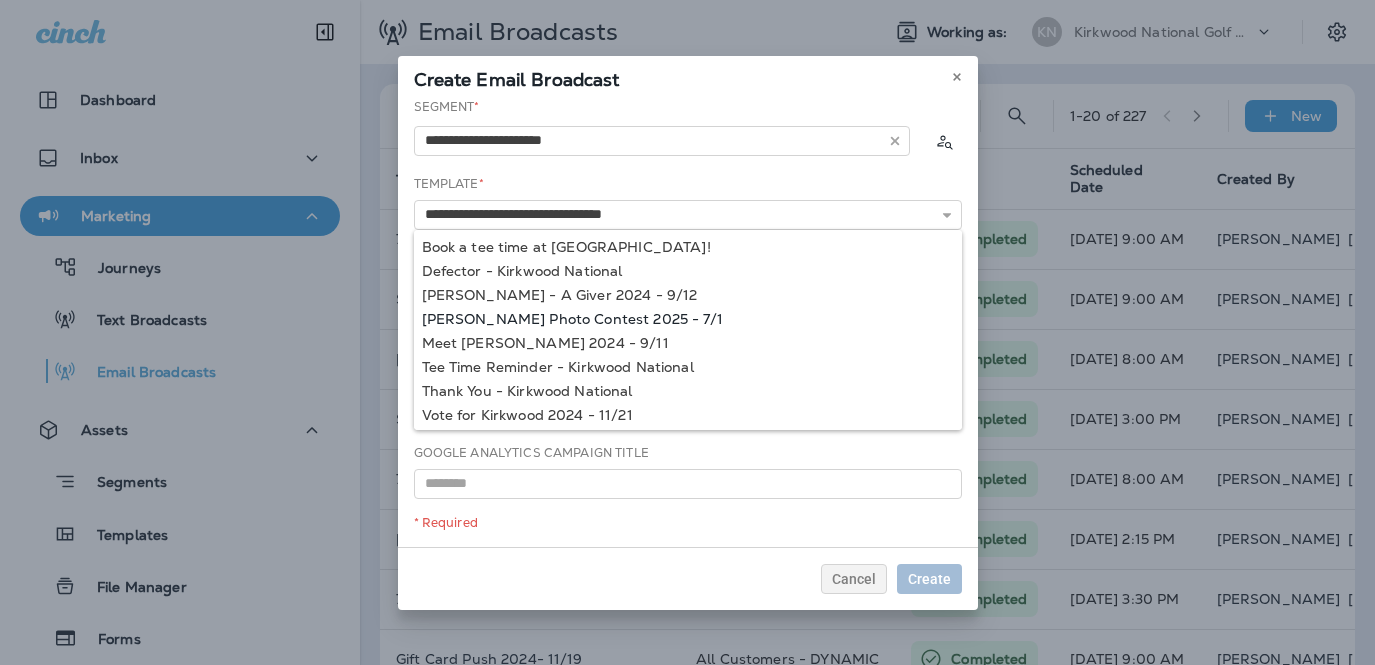 click on "**********" at bounding box center [688, 322] 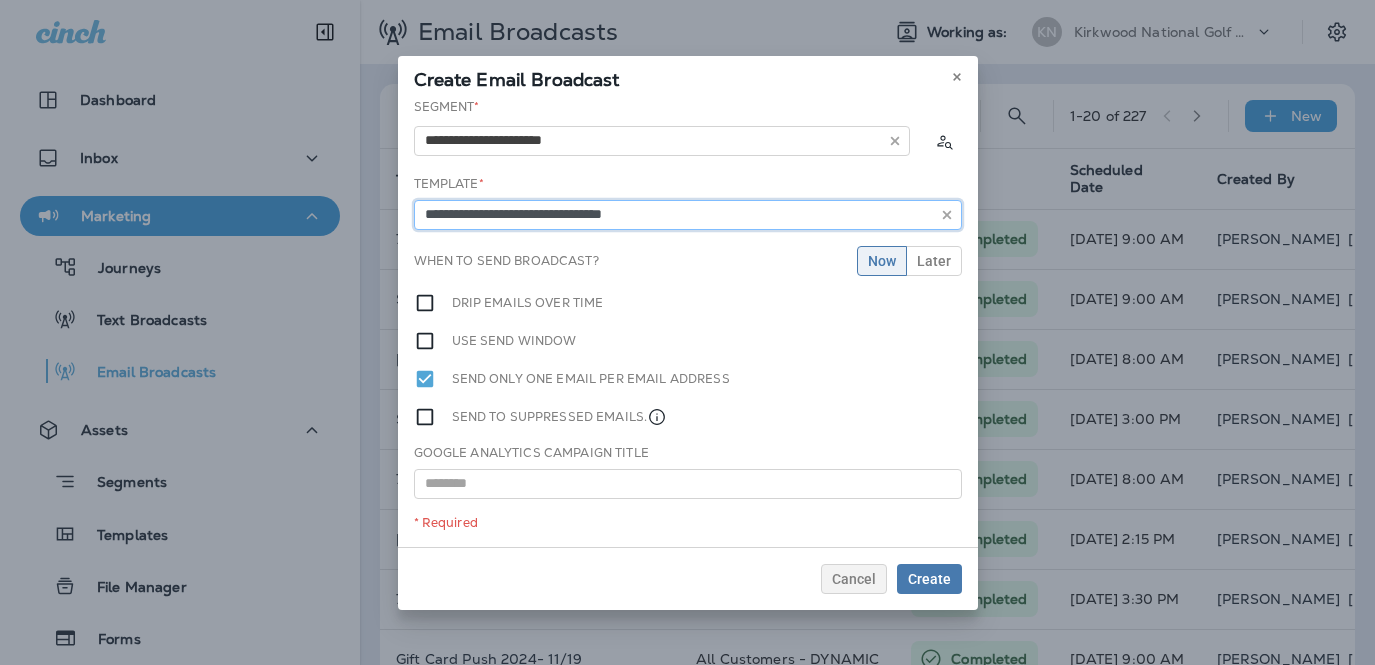 click on "**********" at bounding box center [688, 215] 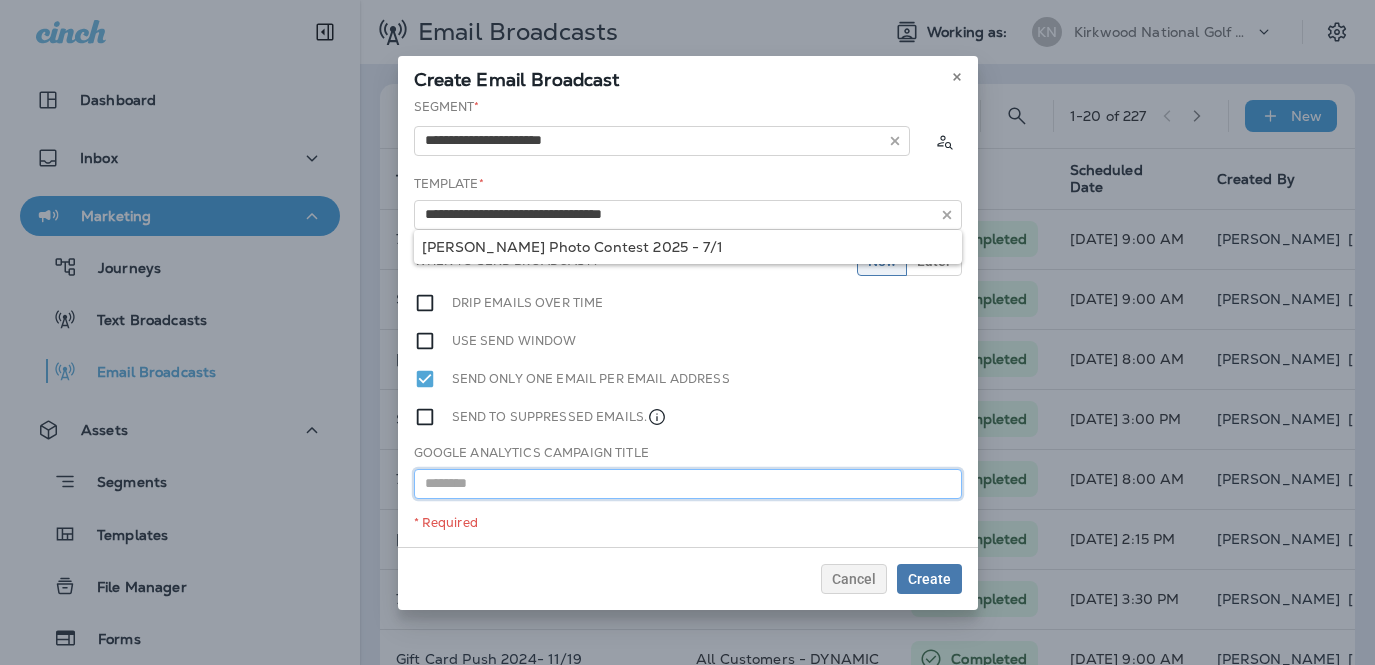 click at bounding box center [688, 484] 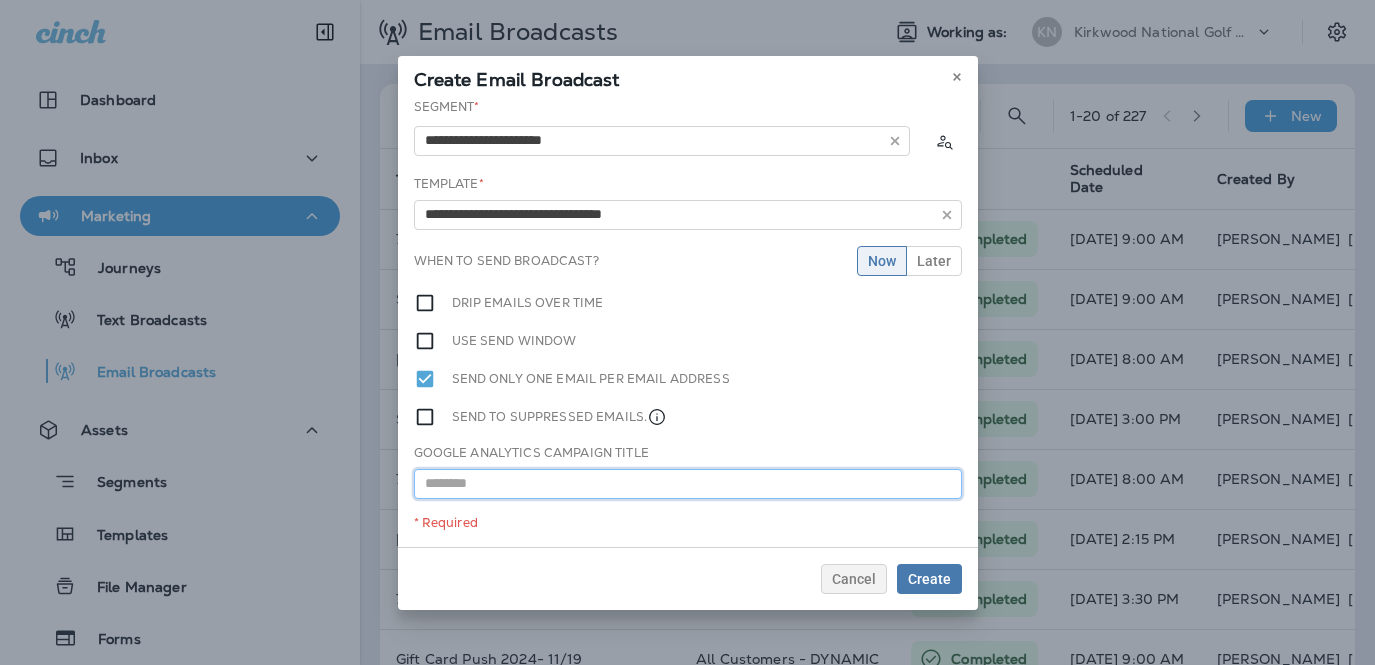 paste on "**********" 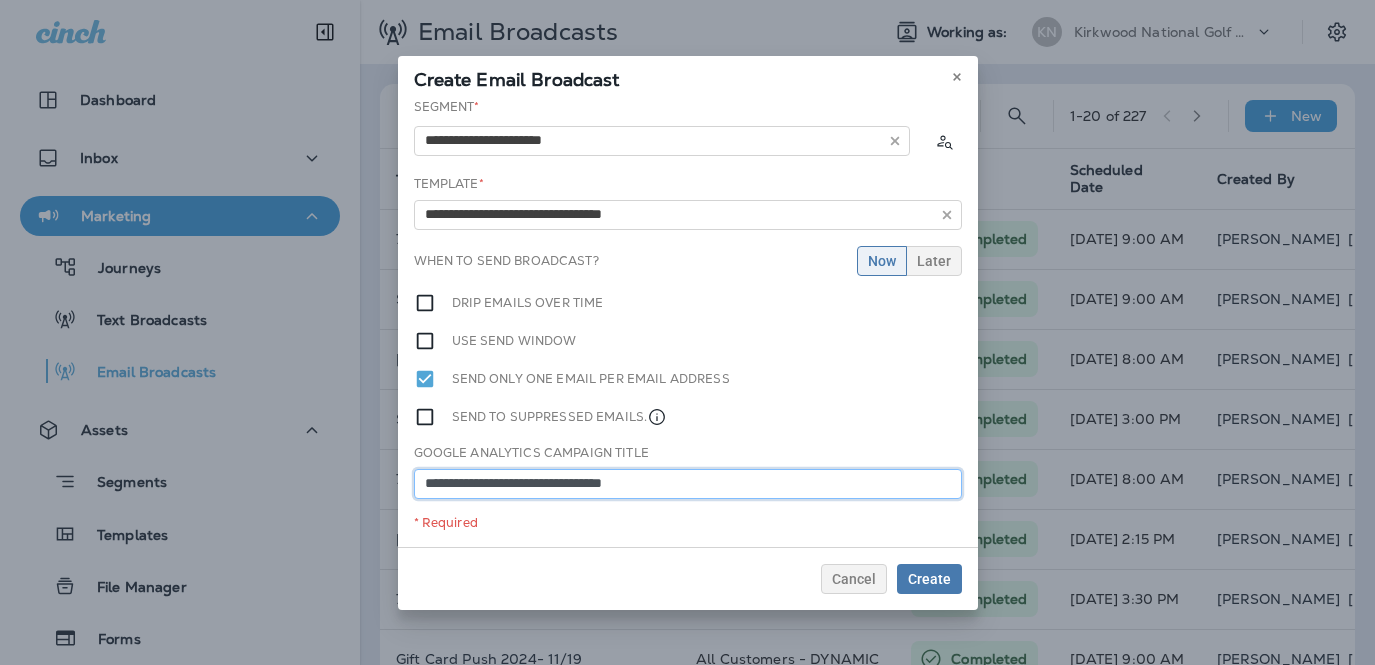 type on "**********" 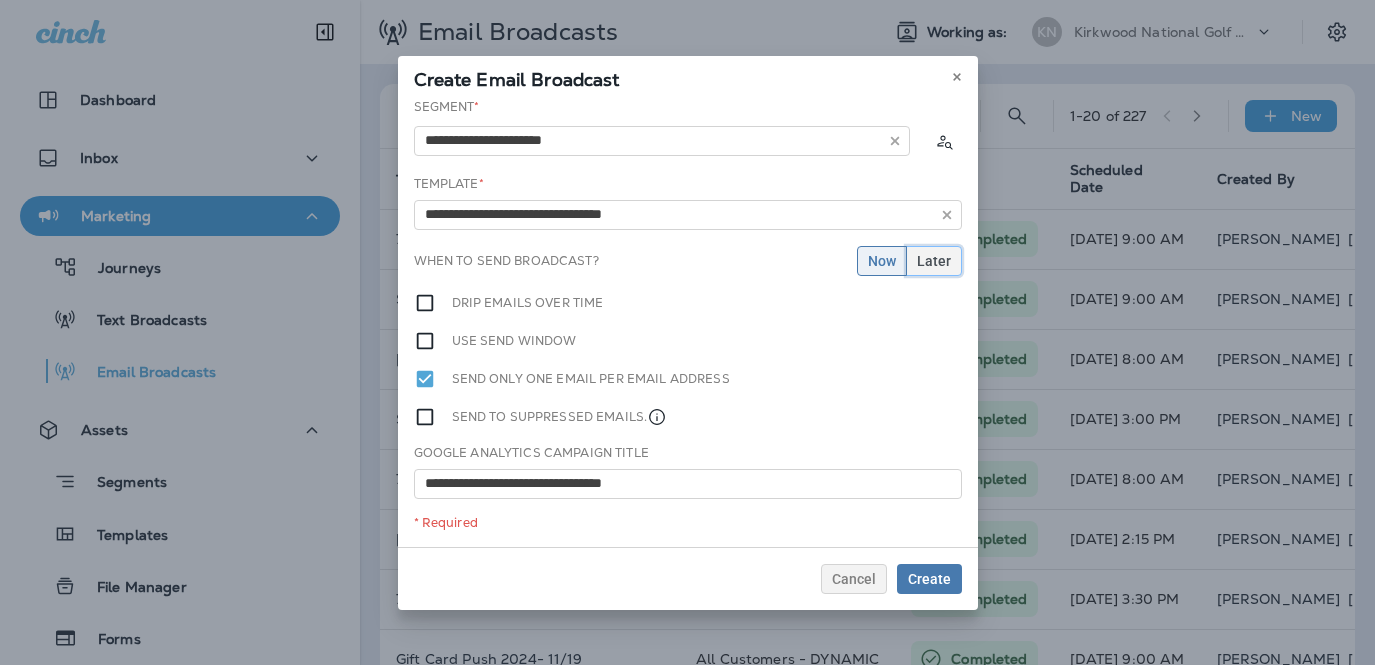 click on "Later" at bounding box center [934, 261] 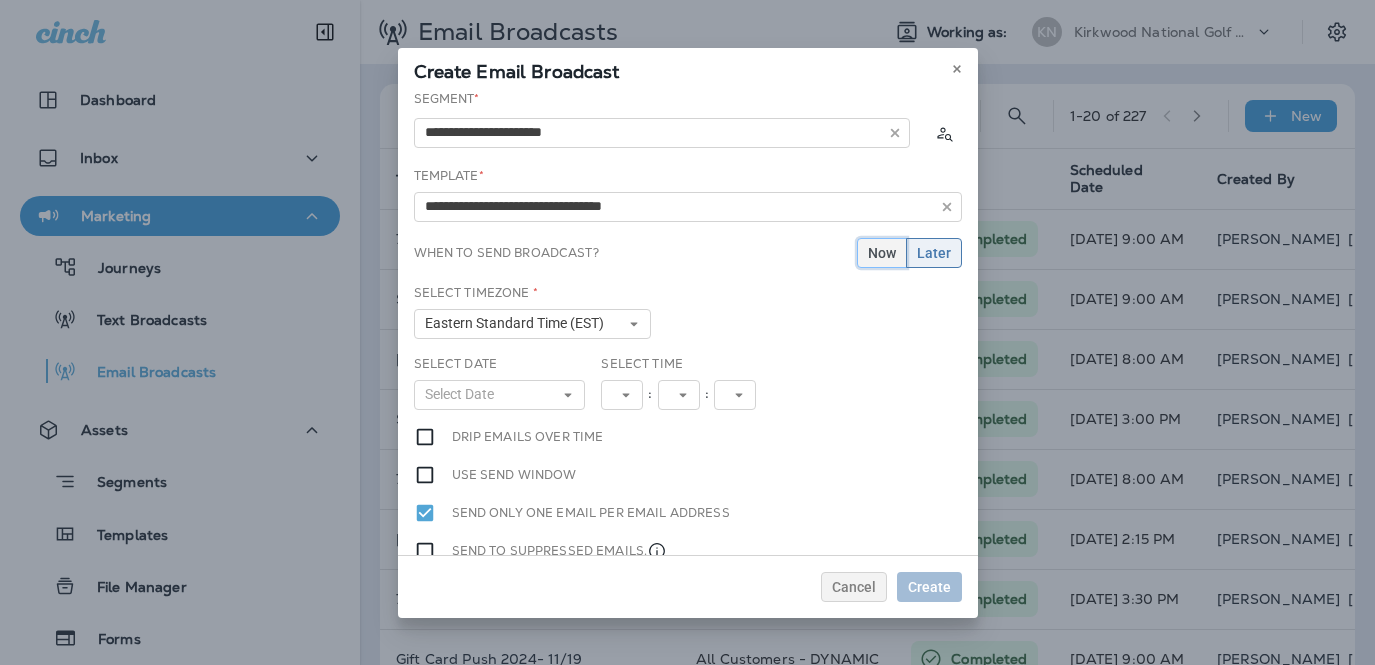 click on "Now" at bounding box center [882, 253] 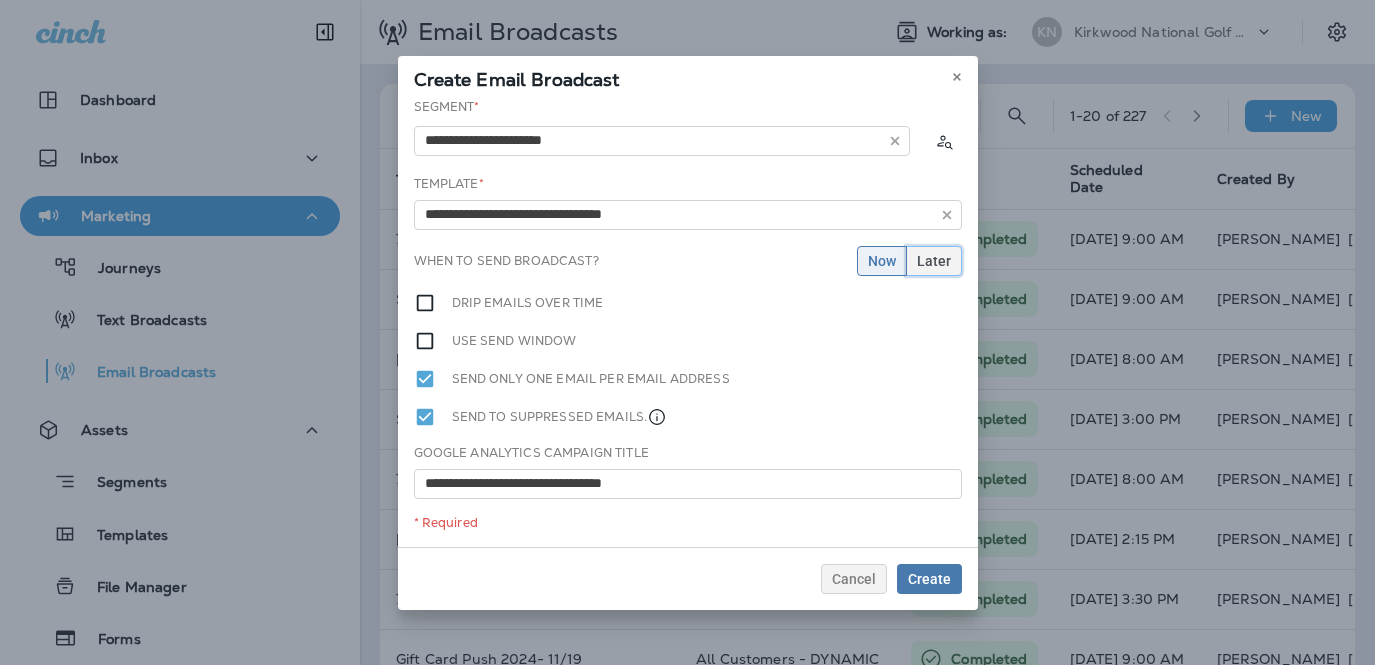 click on "Later" at bounding box center (934, 261) 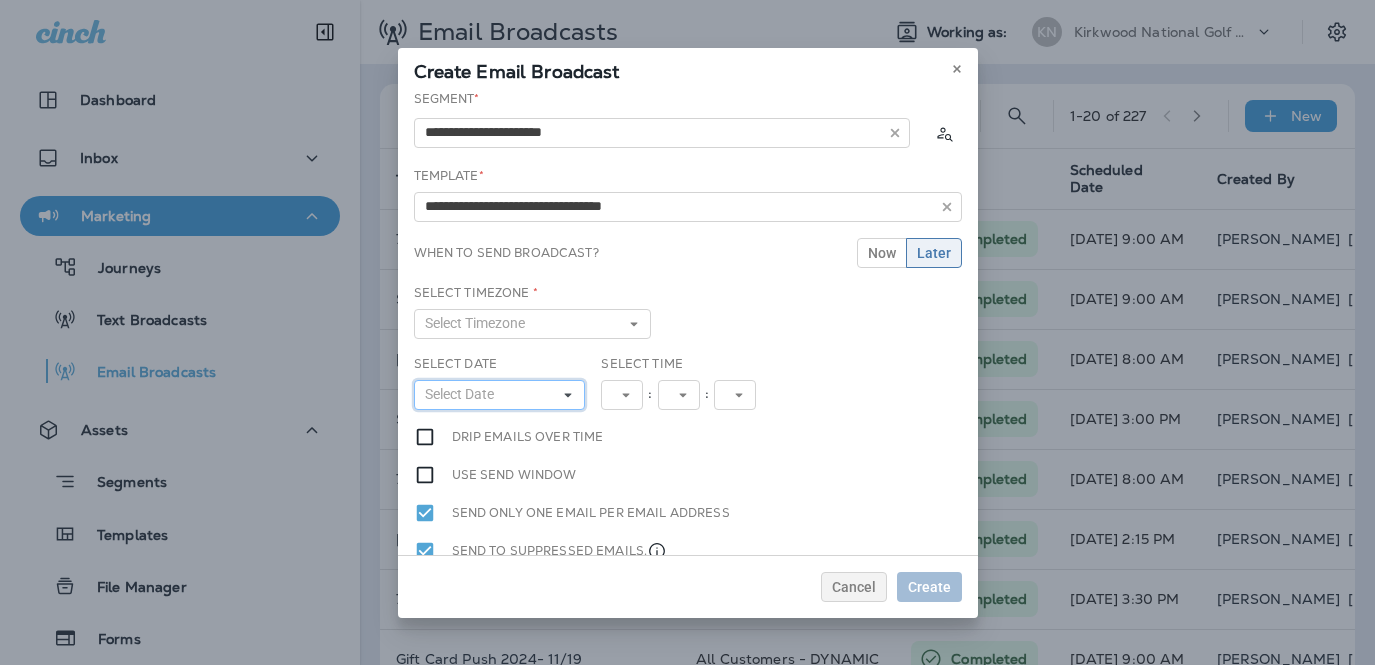 click on "Select Date" at bounding box center (500, 395) 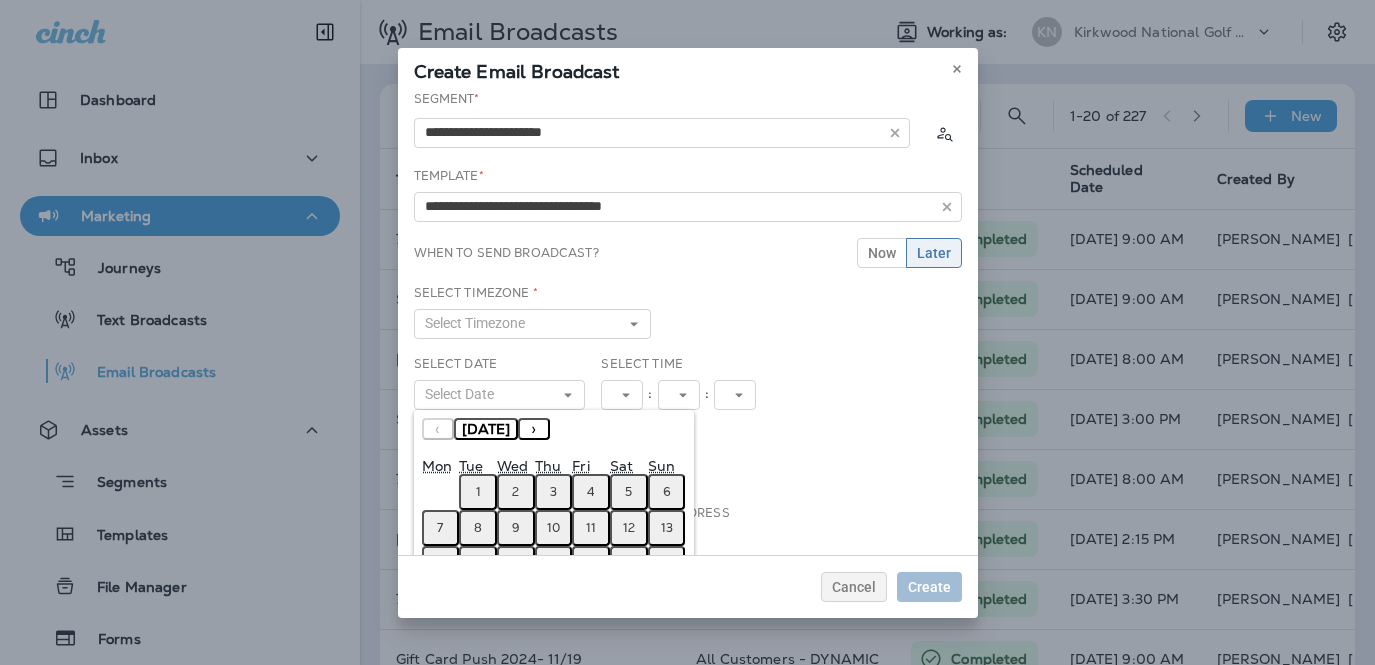 click on "1" at bounding box center [478, 492] 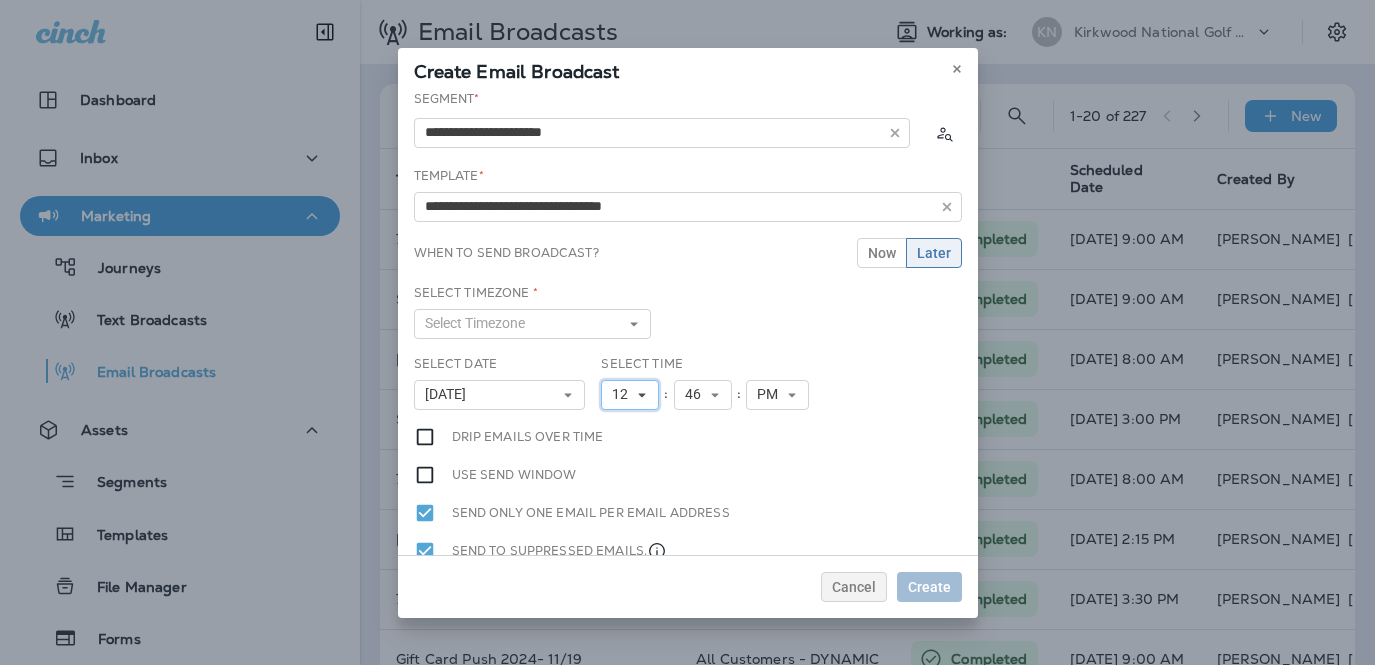 click 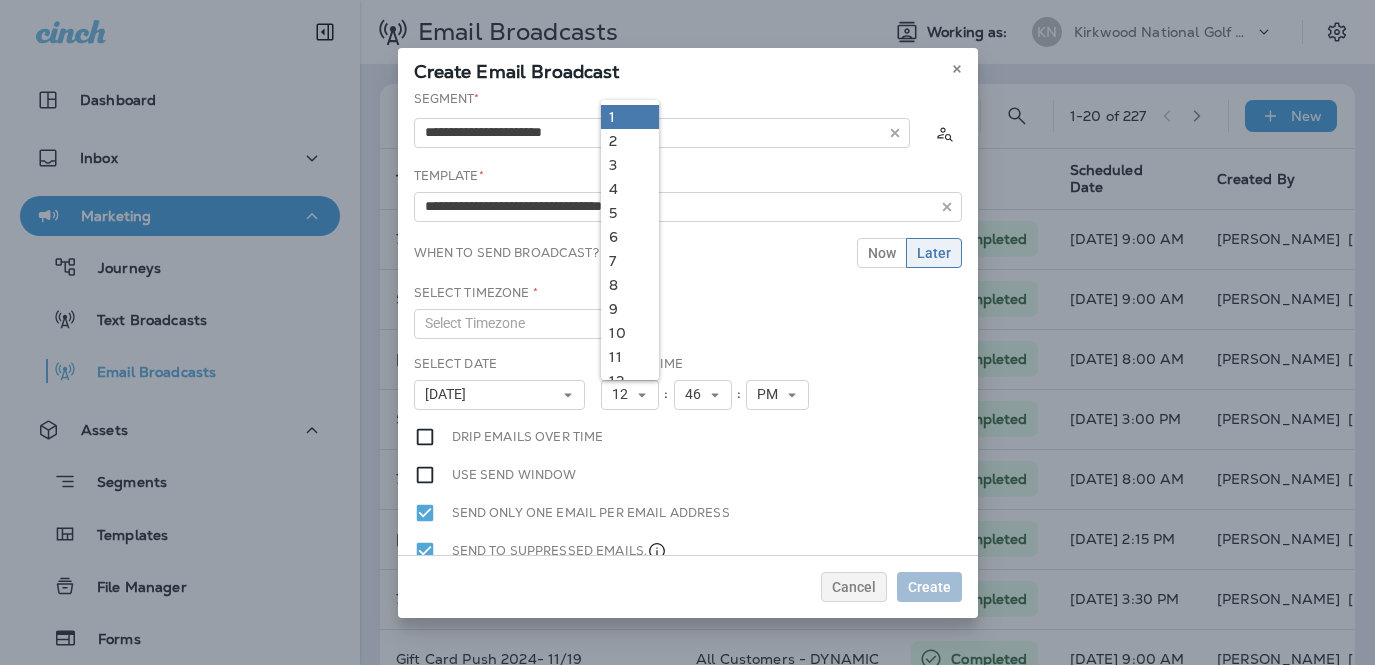 click on "1" at bounding box center [630, 117] 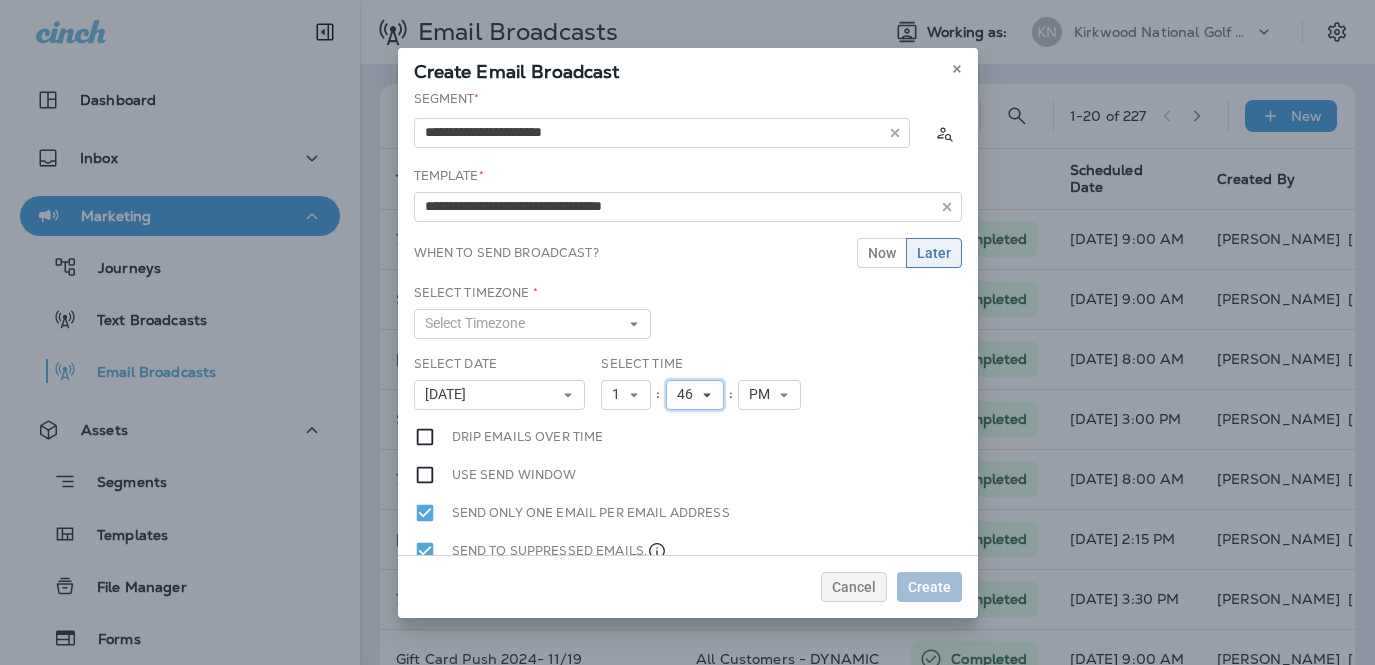 click on "46" at bounding box center (695, 395) 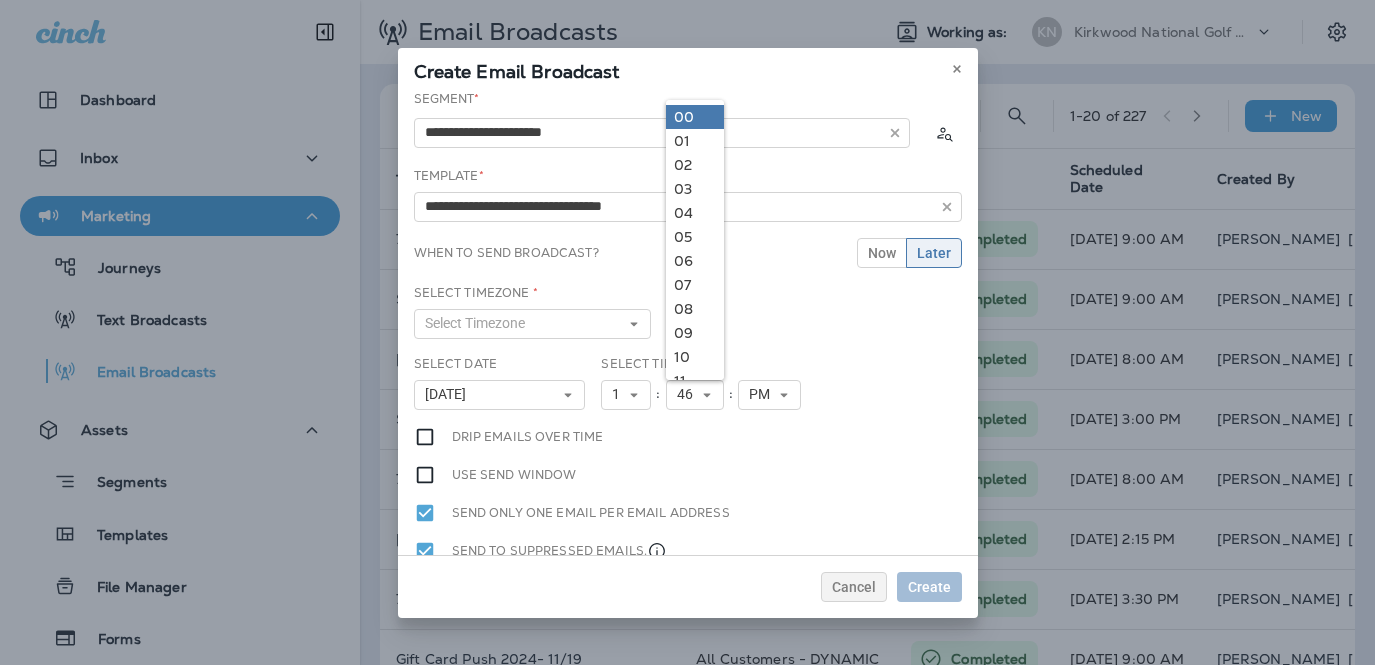 click on "00" at bounding box center [695, 117] 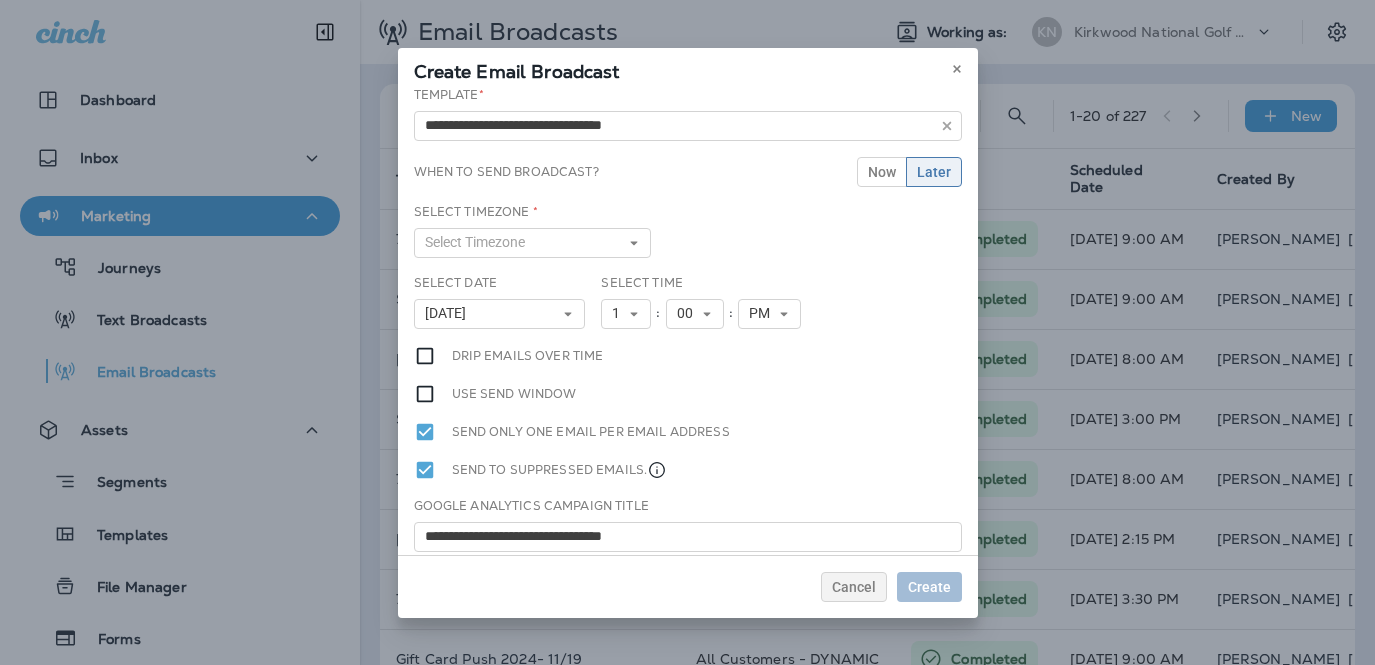 scroll, scrollTop: 126, scrollLeft: 0, axis: vertical 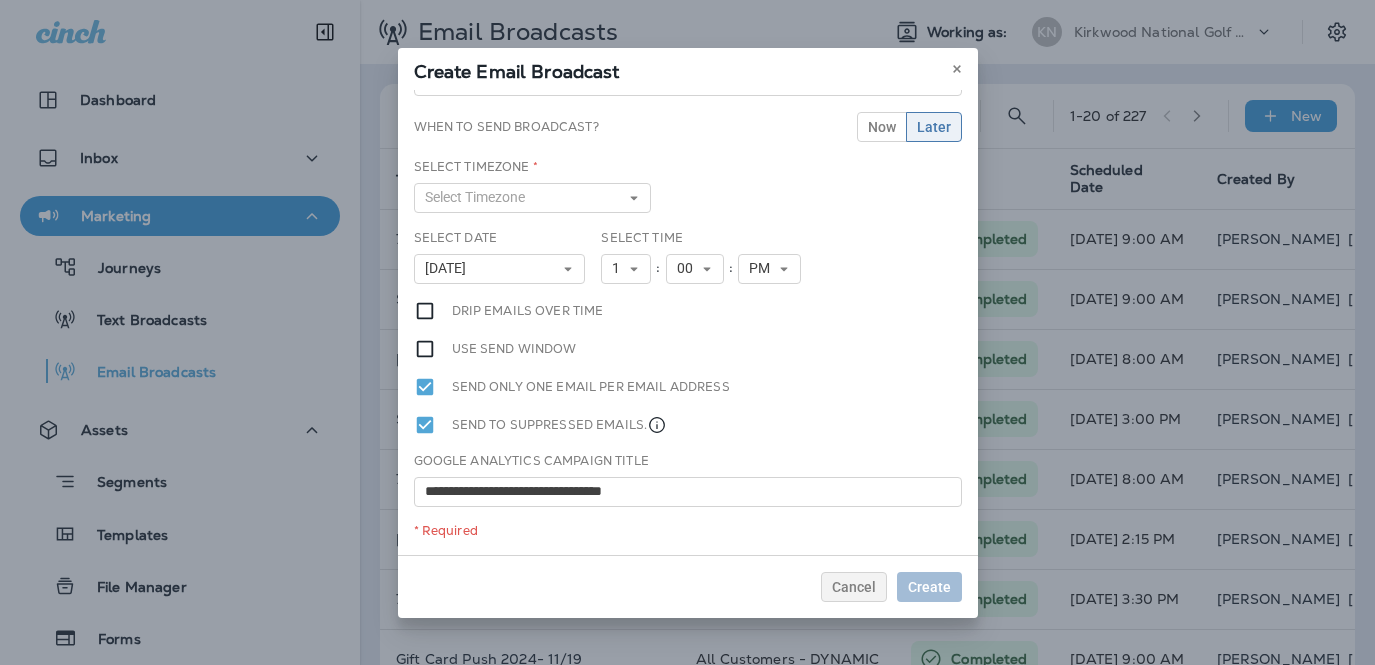 click on "**********" at bounding box center (688, 322) 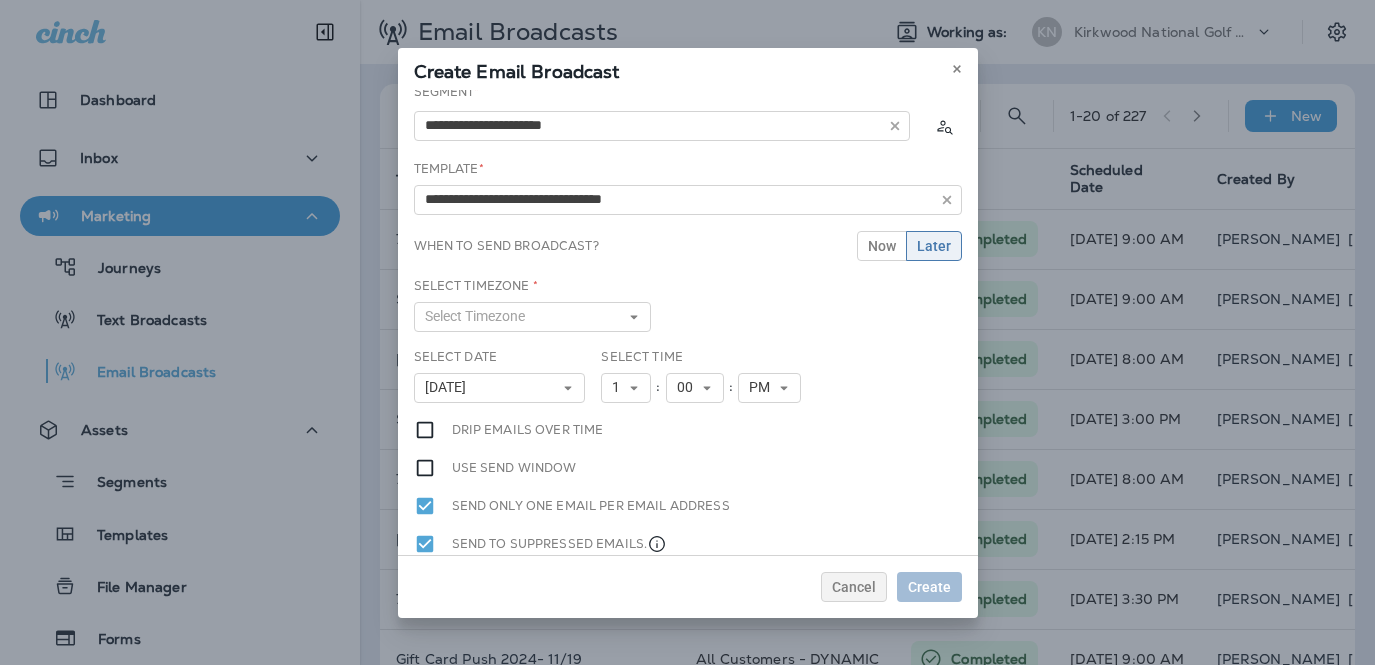 scroll, scrollTop: 0, scrollLeft: 0, axis: both 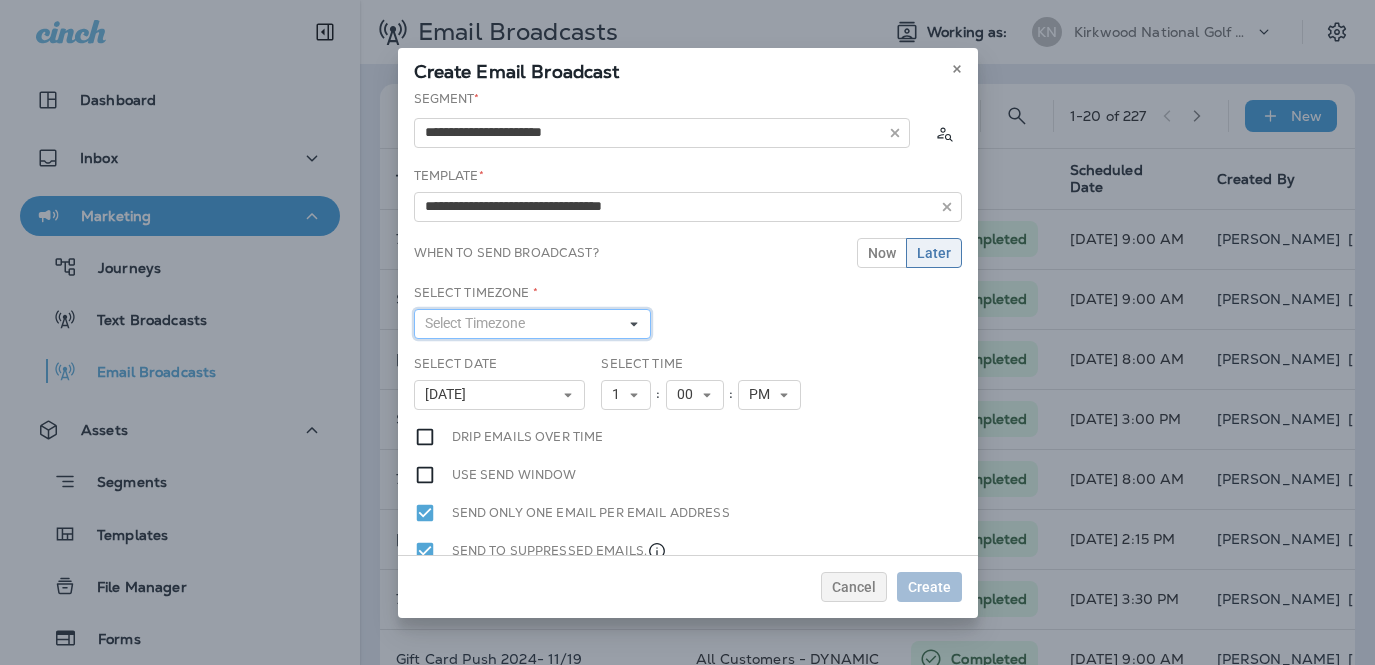 click on "Select Timezone" at bounding box center [533, 324] 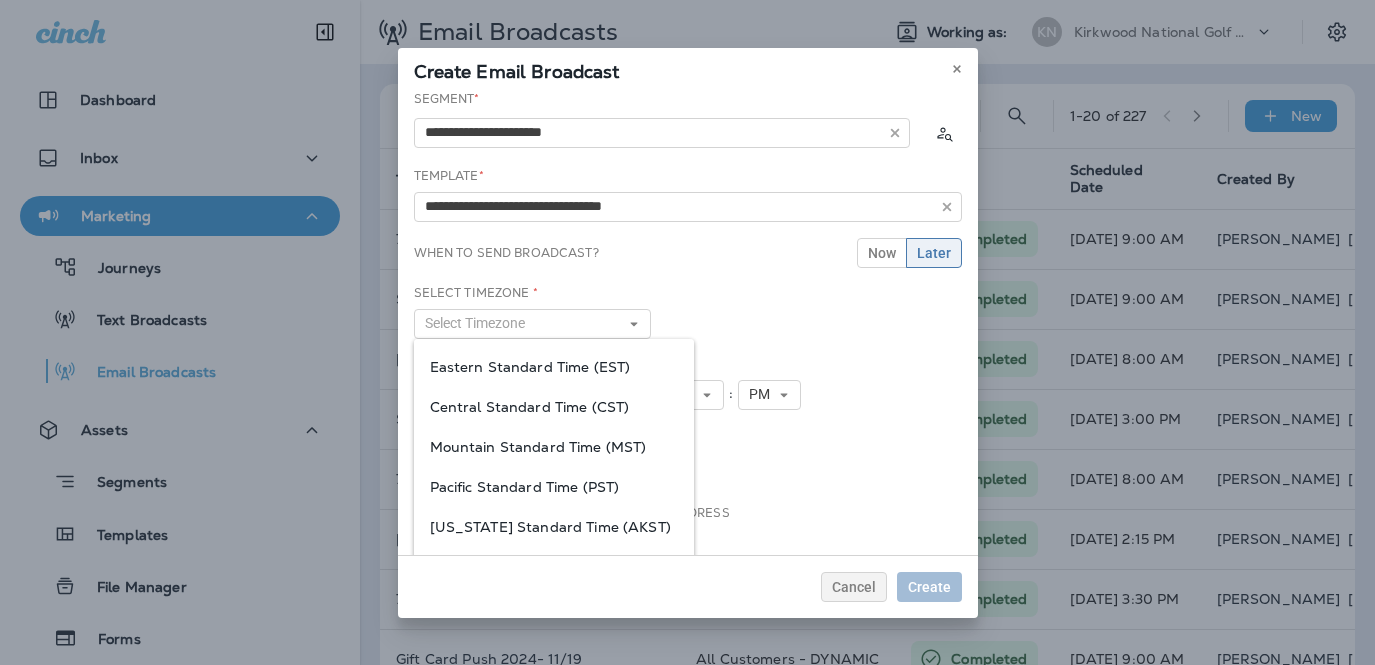 click on "Eastern Standard Time (EST)" at bounding box center [554, 367] 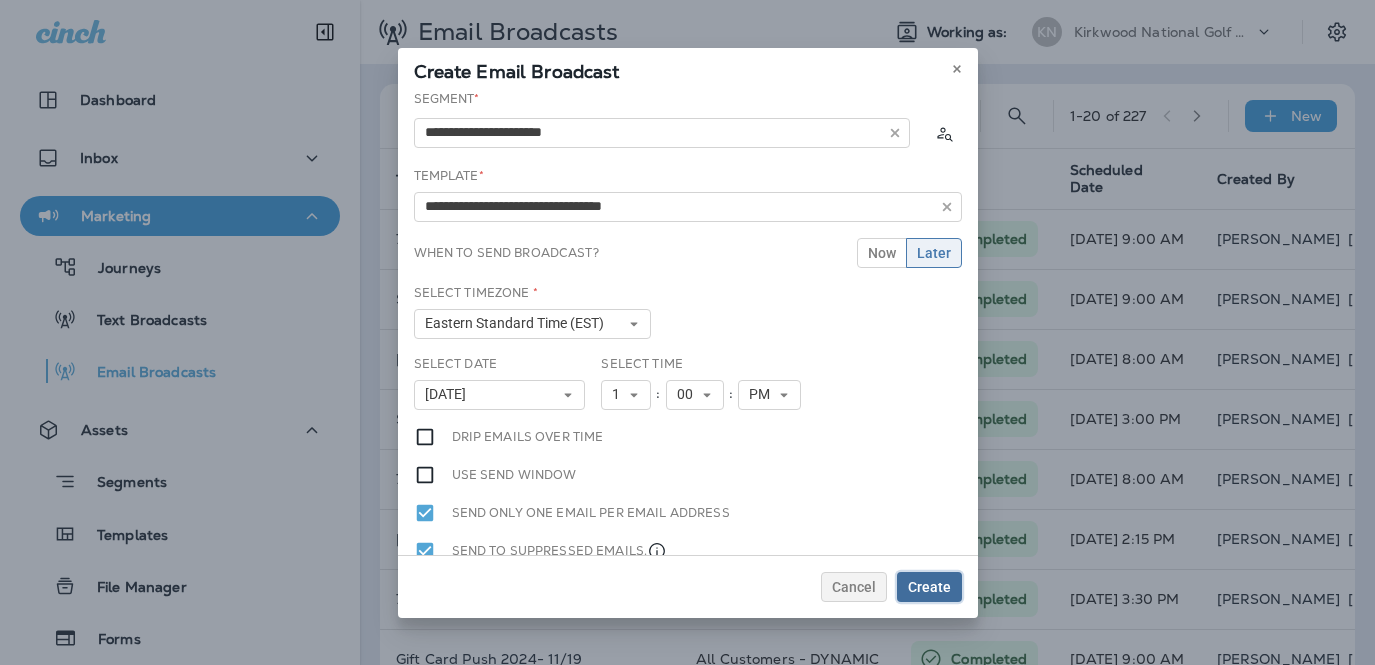click on "Create" at bounding box center [929, 587] 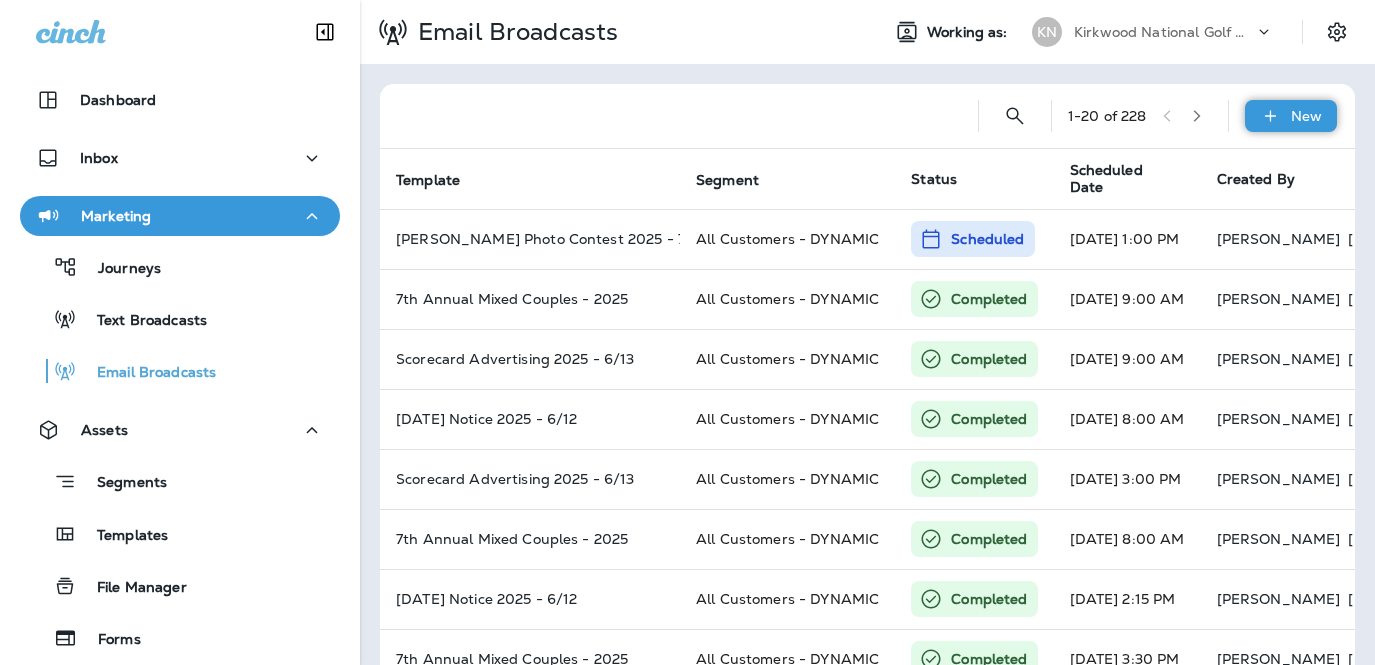 click on "New" at bounding box center (1306, 116) 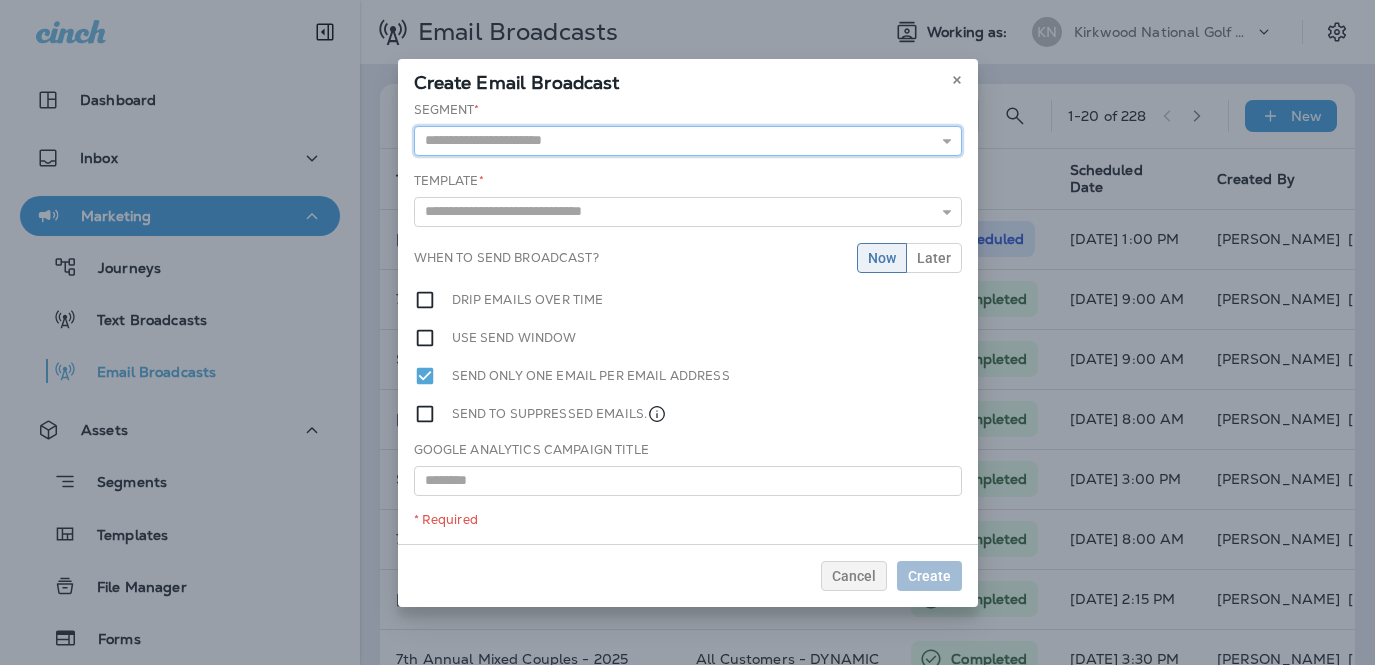 click at bounding box center [688, 141] 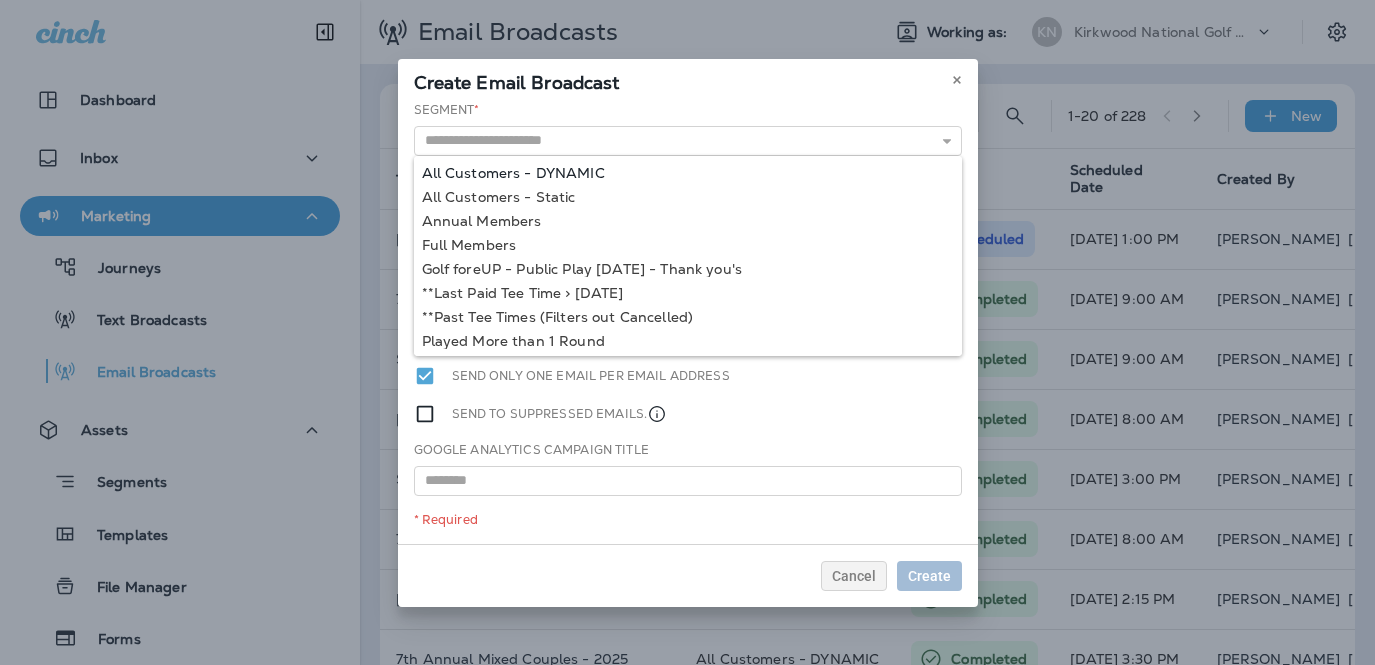 type on "**********" 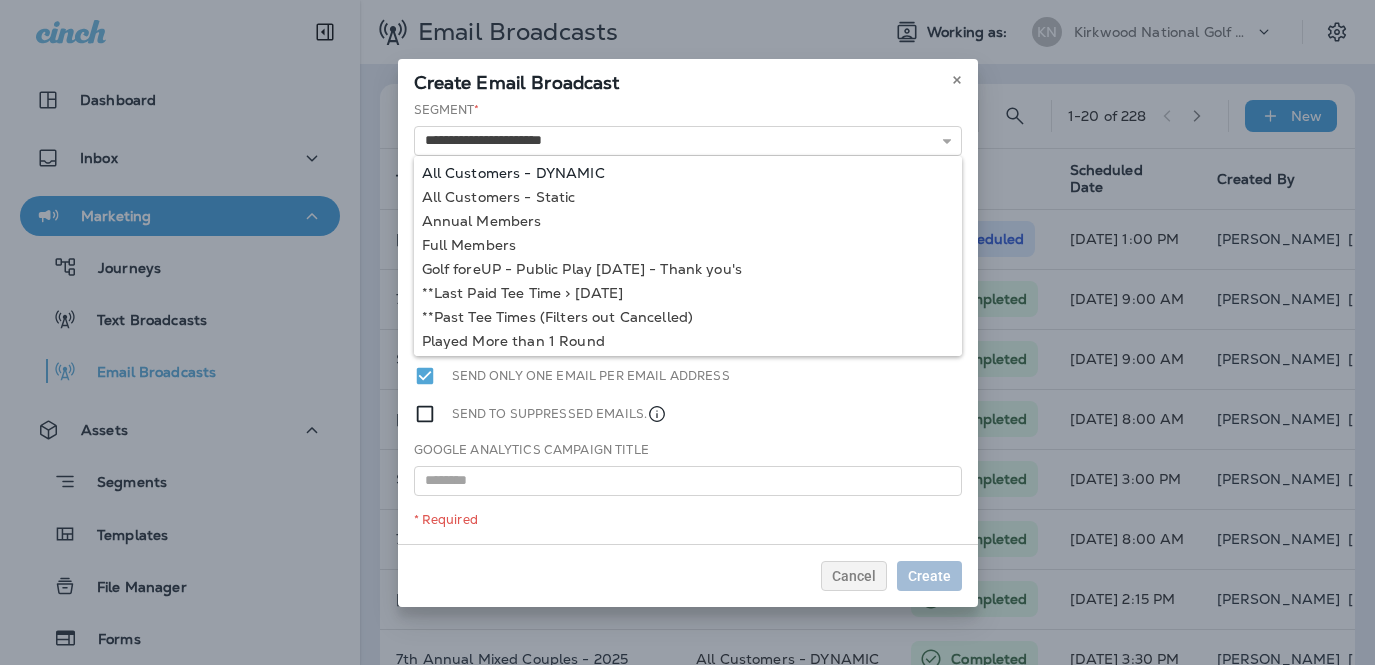 click on "**********" at bounding box center (688, 322) 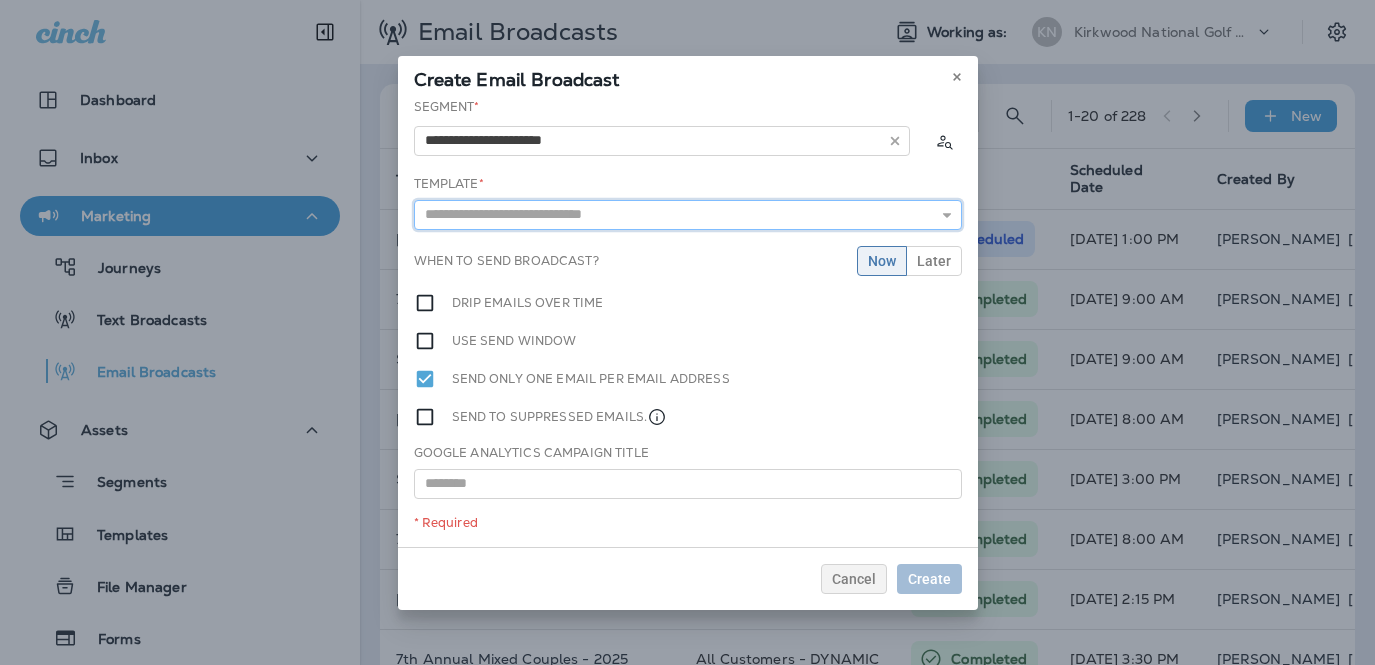 click at bounding box center (688, 215) 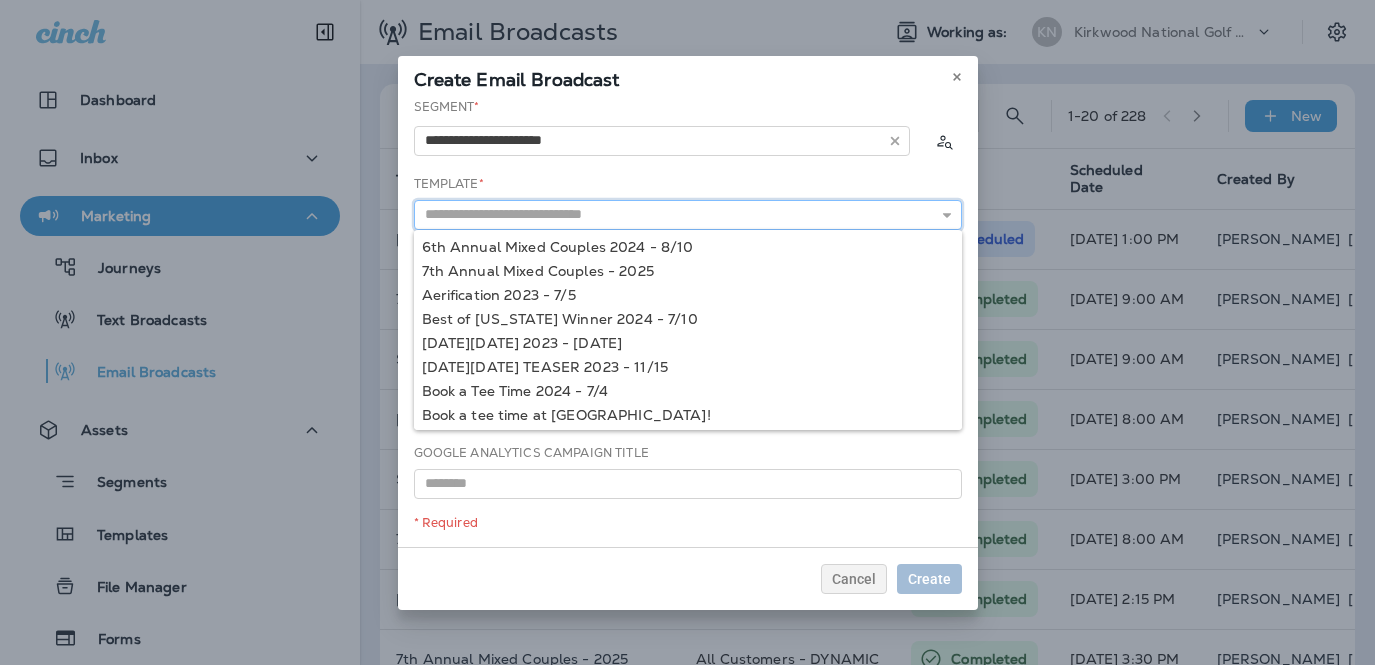 paste on "**********" 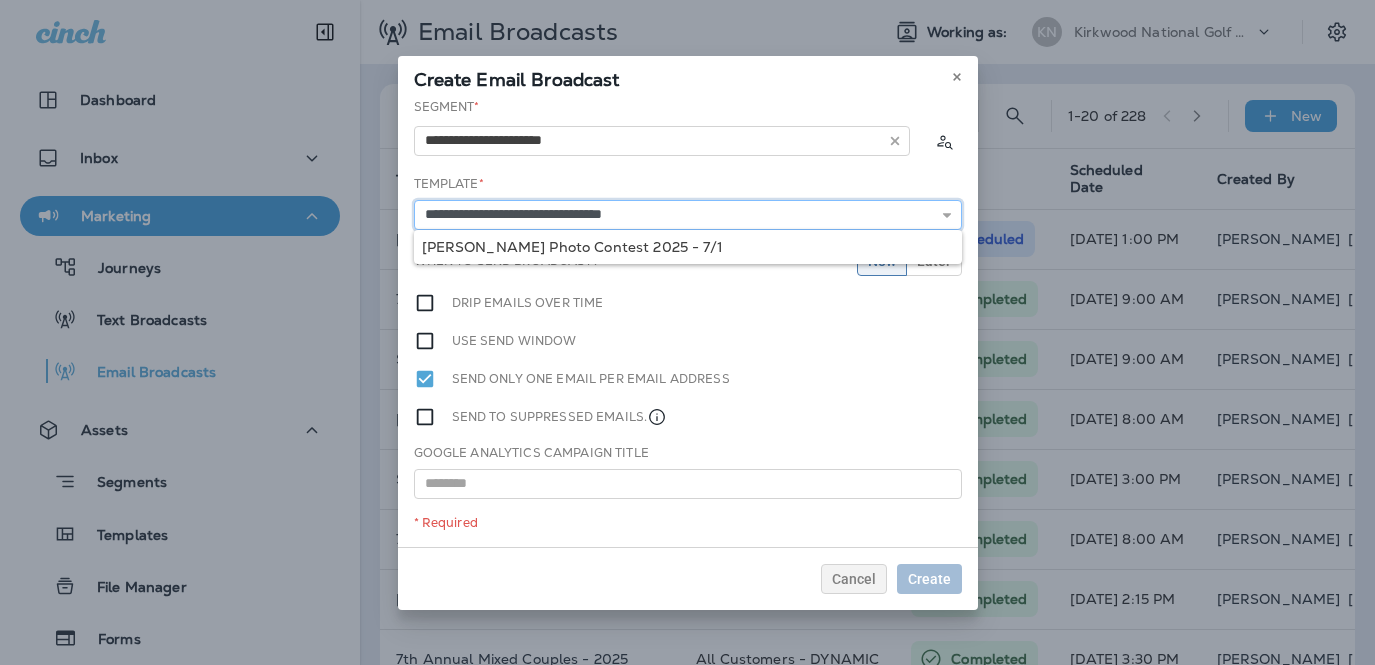 type on "**********" 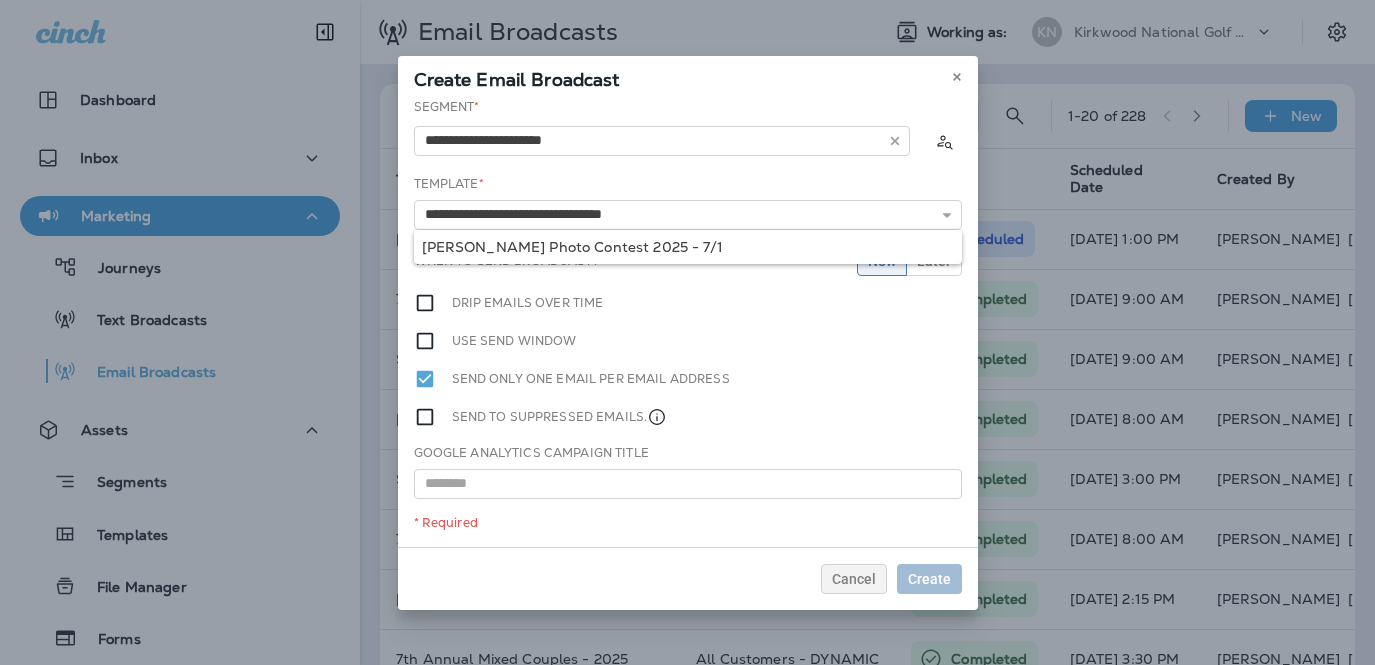 click on "**********" at bounding box center (688, 322) 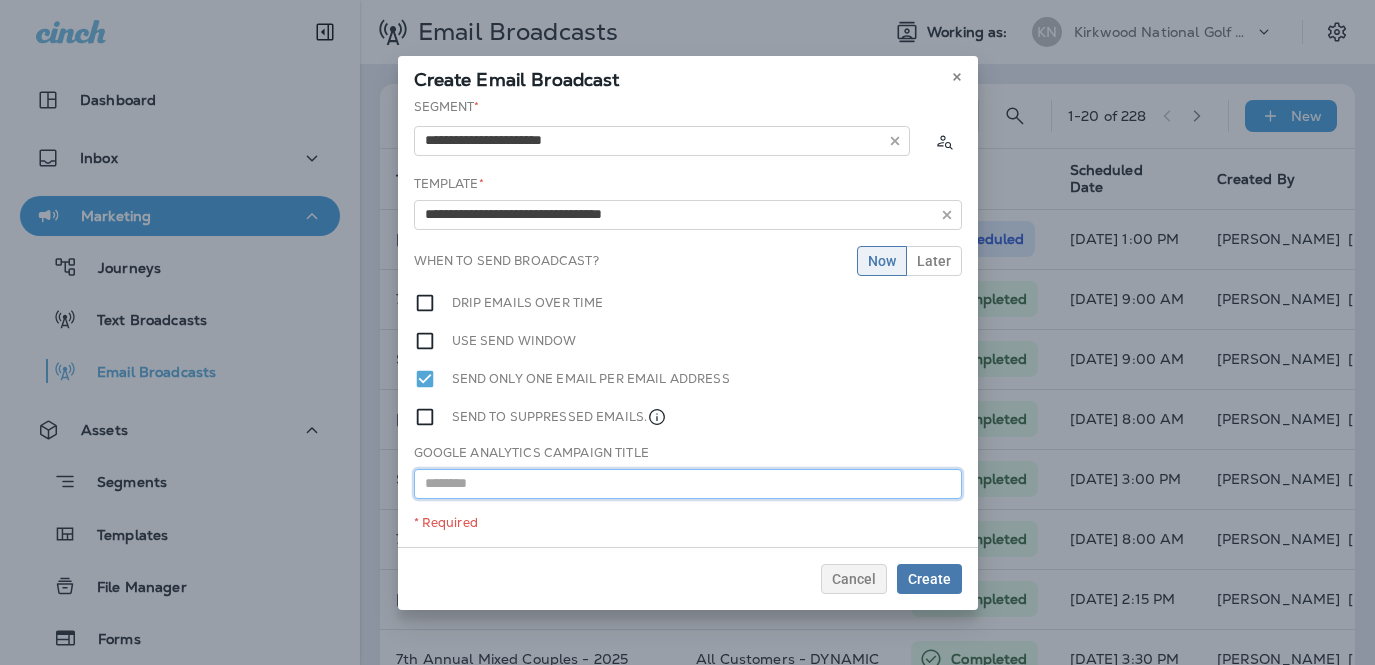 click at bounding box center [688, 484] 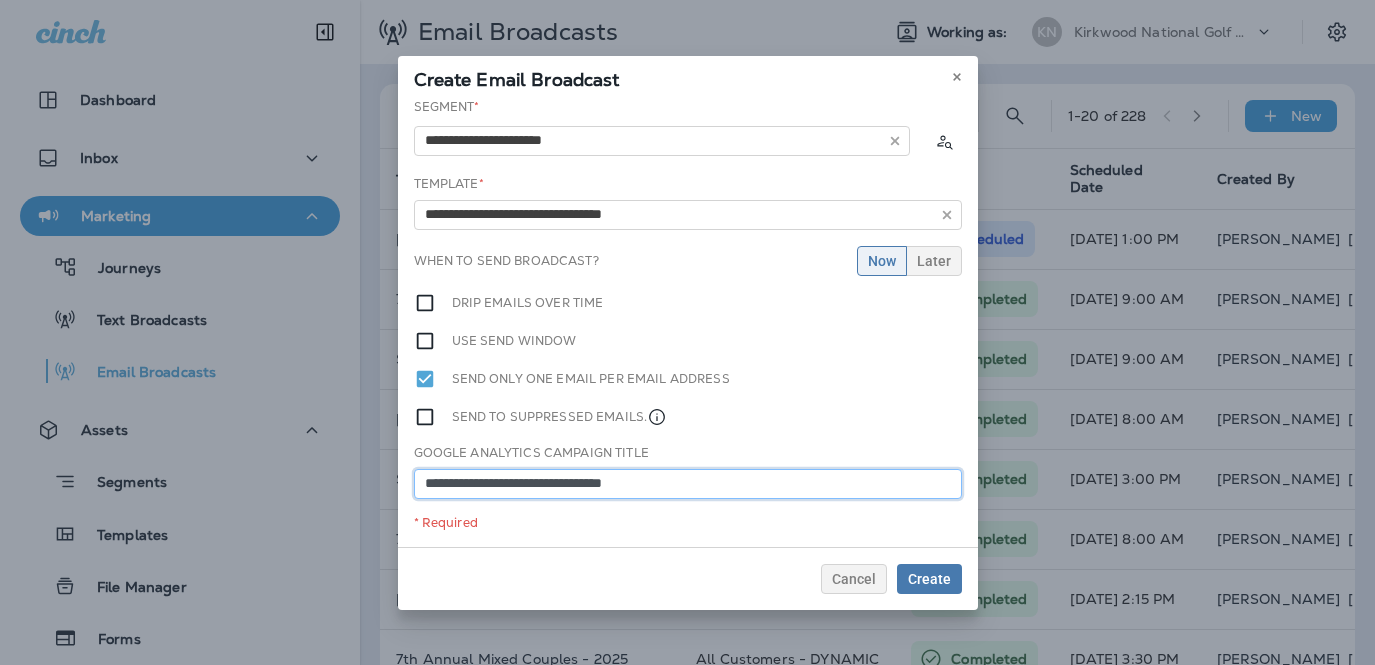 type on "**********" 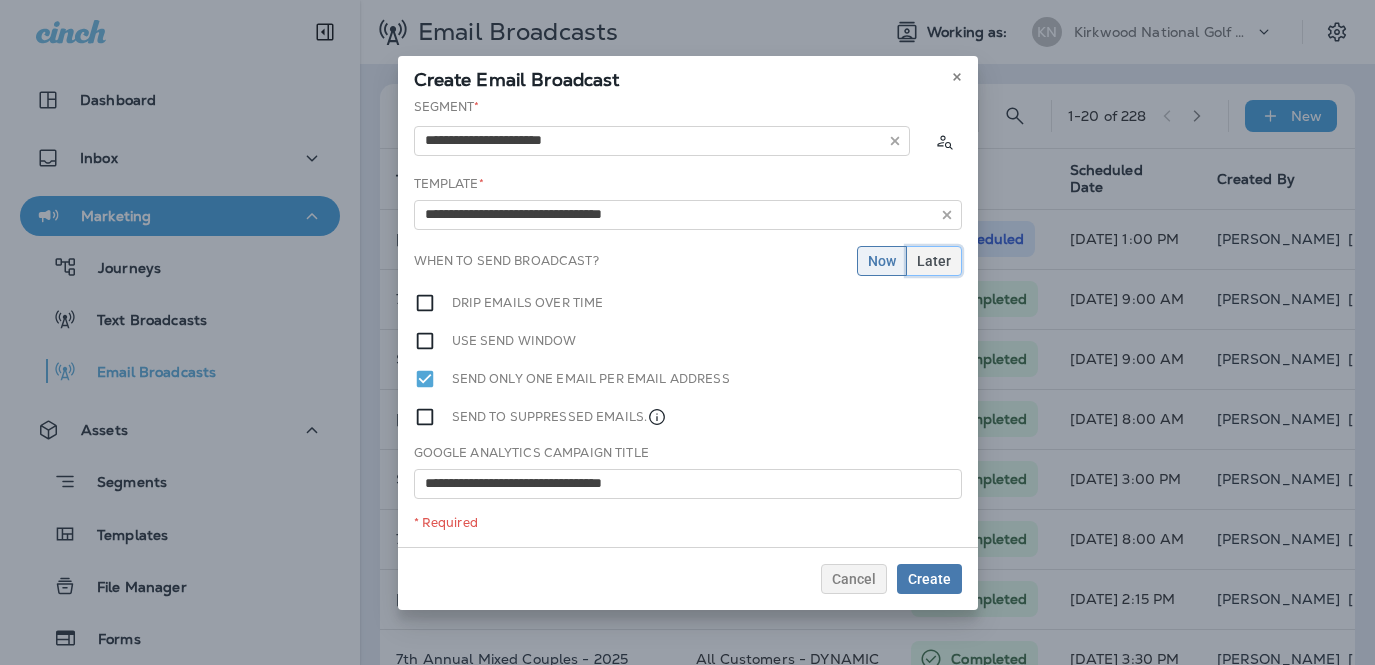 click on "Later" at bounding box center [934, 261] 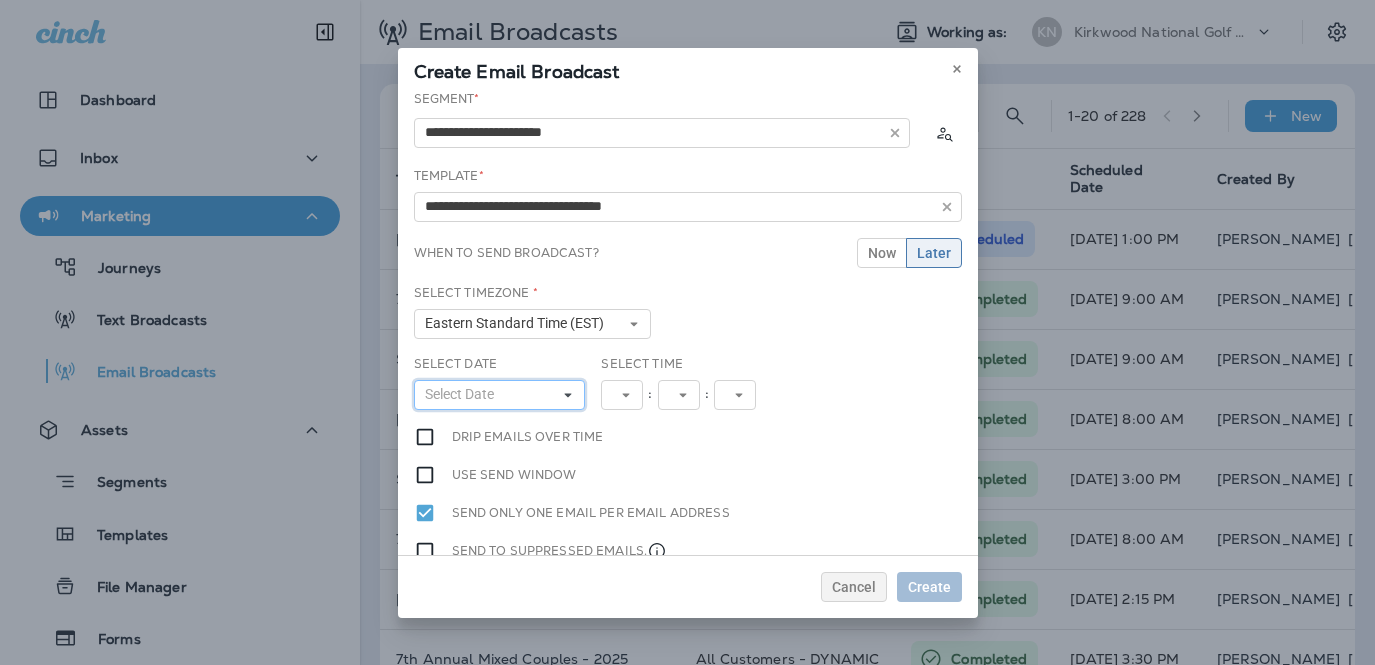 click on "Select Date" at bounding box center (500, 395) 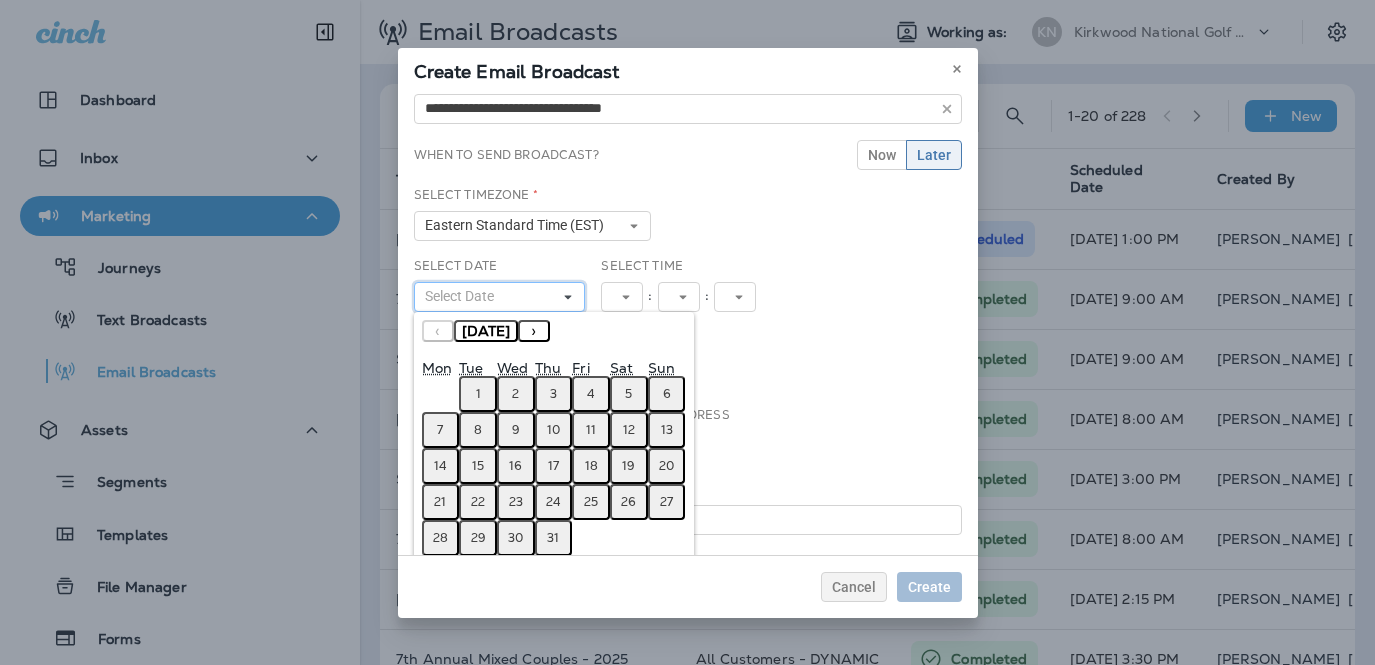 scroll, scrollTop: 95, scrollLeft: 0, axis: vertical 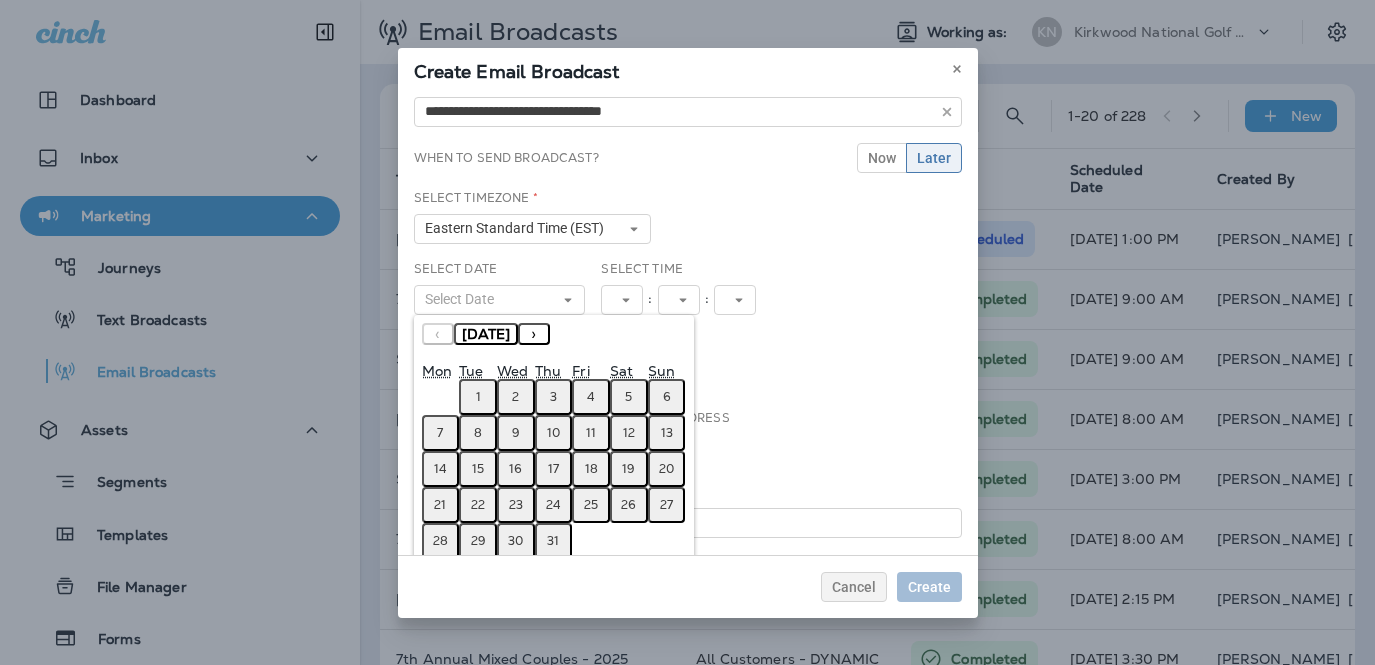 click on "10" at bounding box center (553, 433) 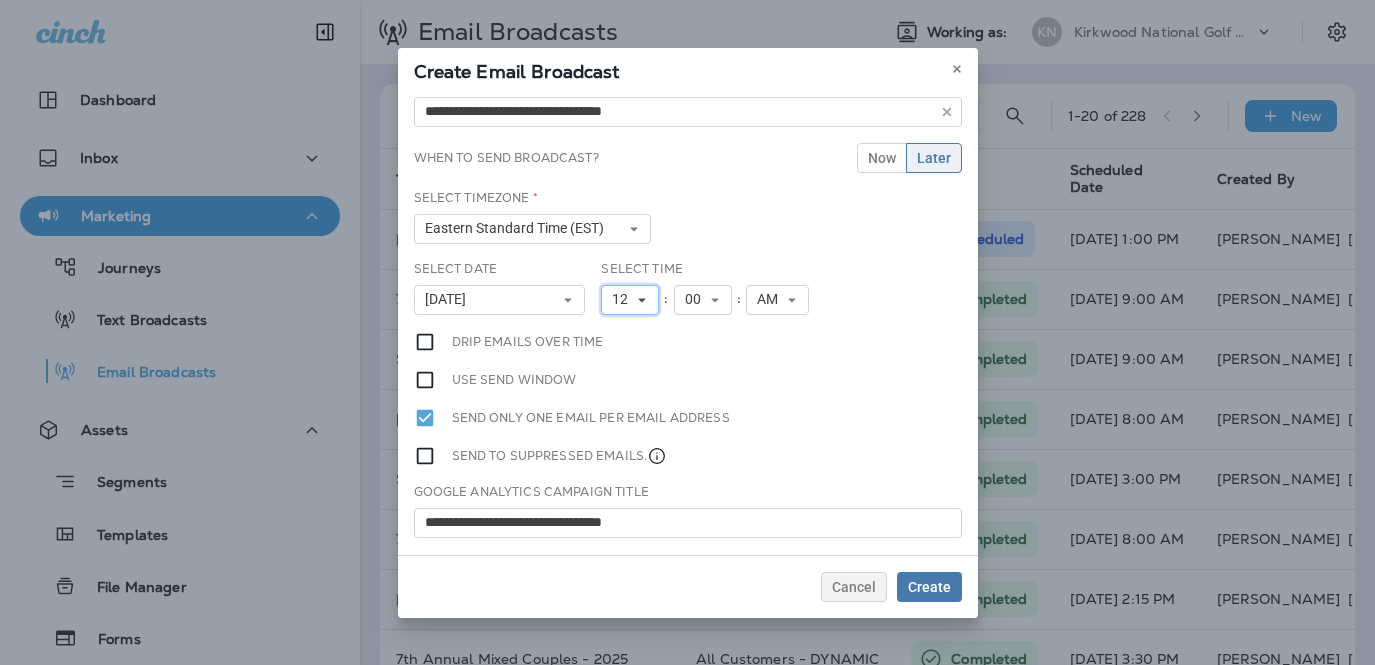 click on "12" at bounding box center (630, 300) 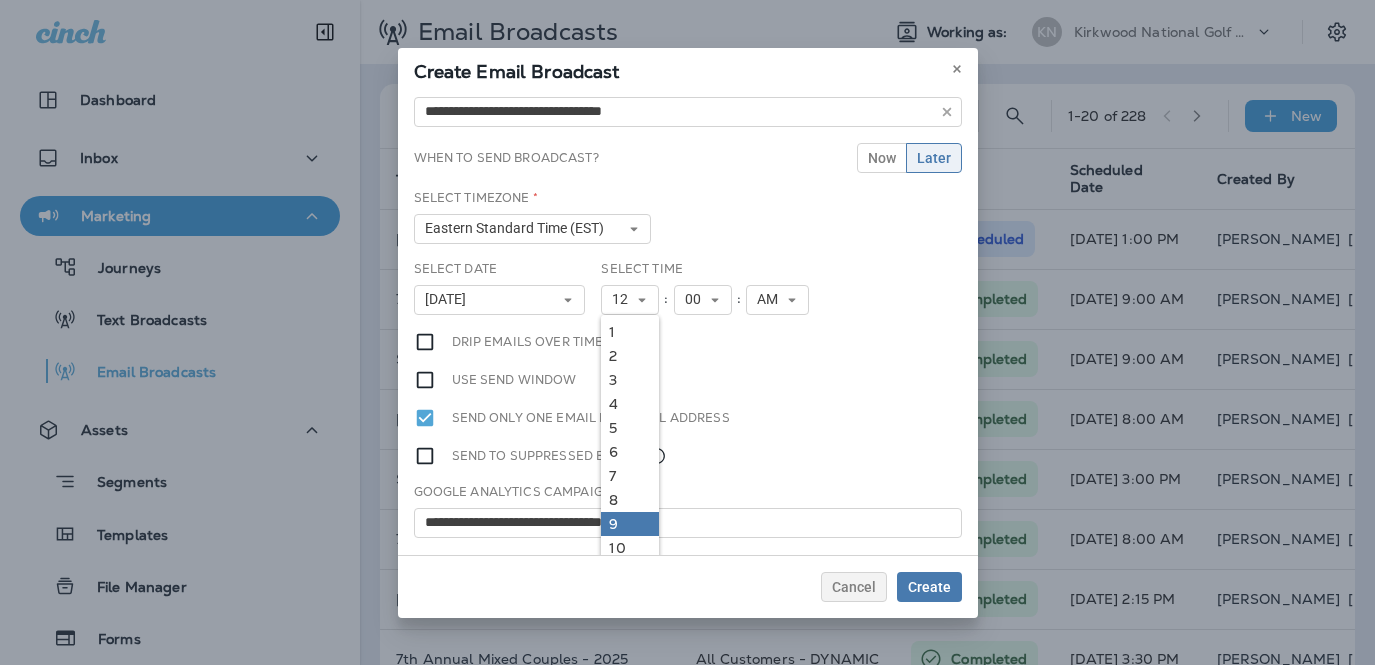 click on "9" at bounding box center [630, 524] 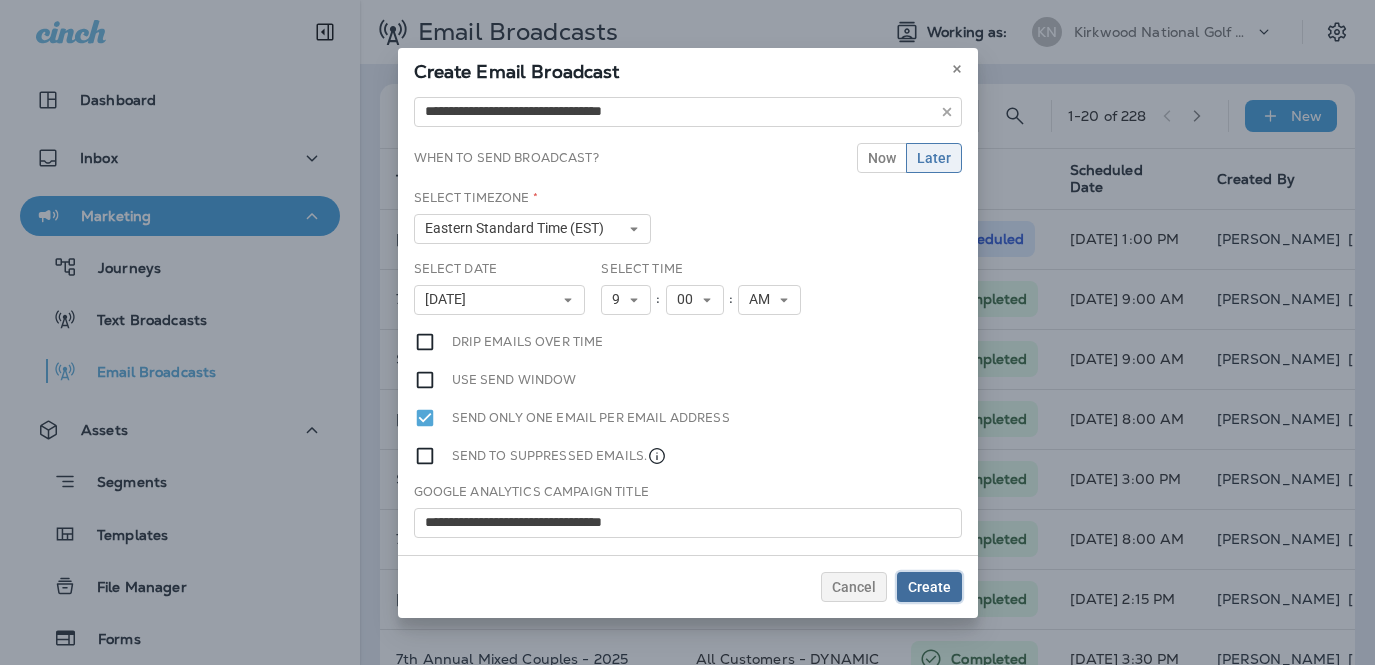 click on "Create" at bounding box center (929, 587) 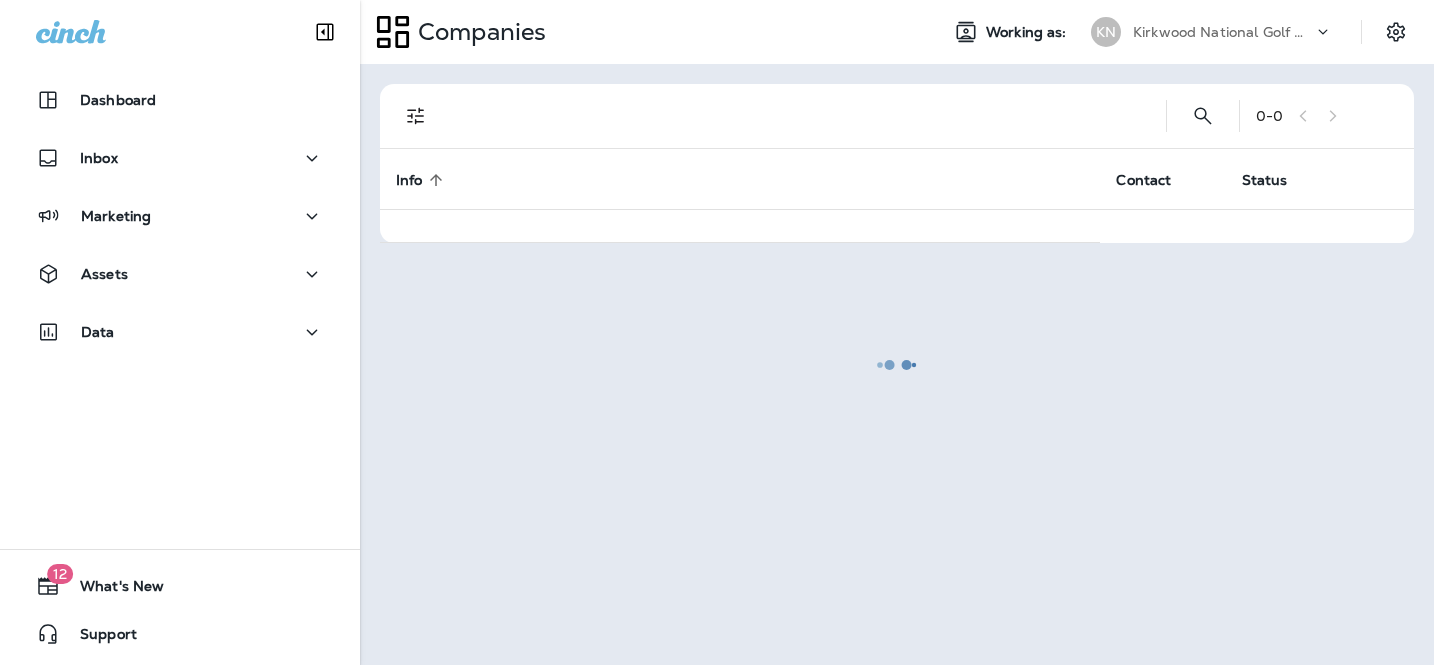 scroll, scrollTop: 0, scrollLeft: 0, axis: both 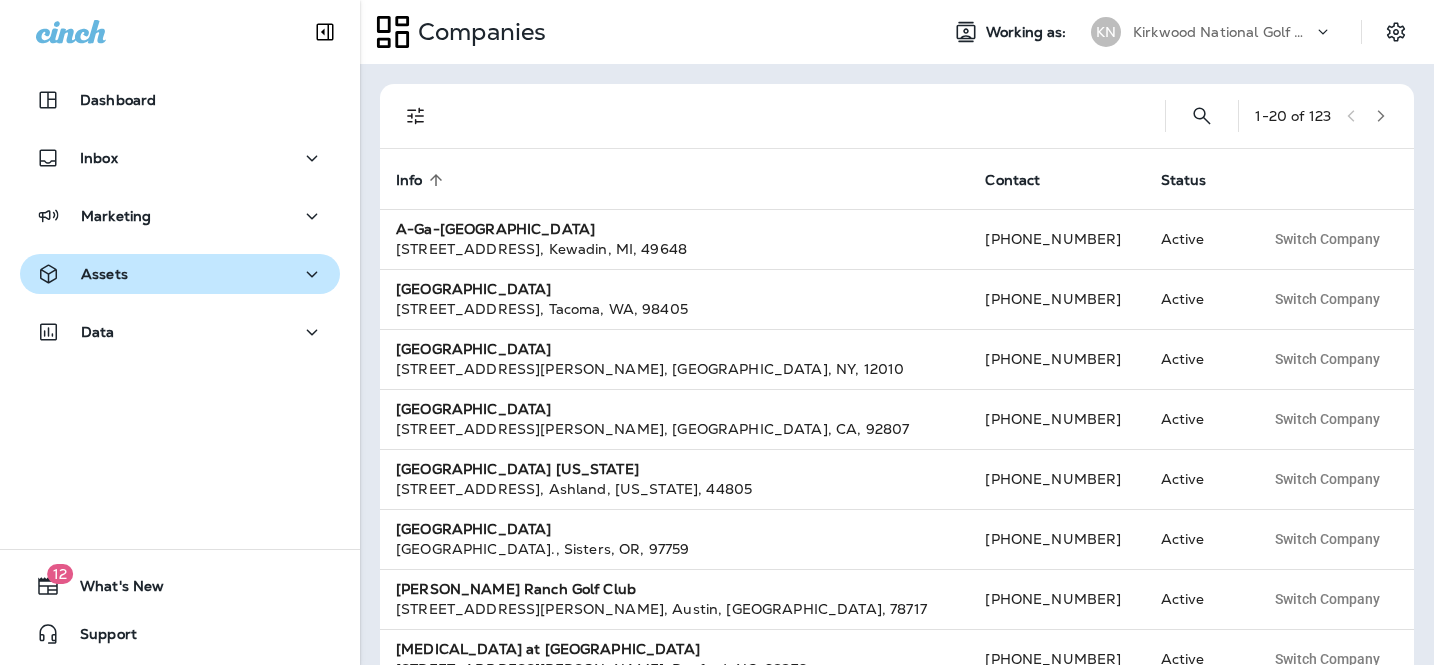 click on "Assets" at bounding box center (180, 274) 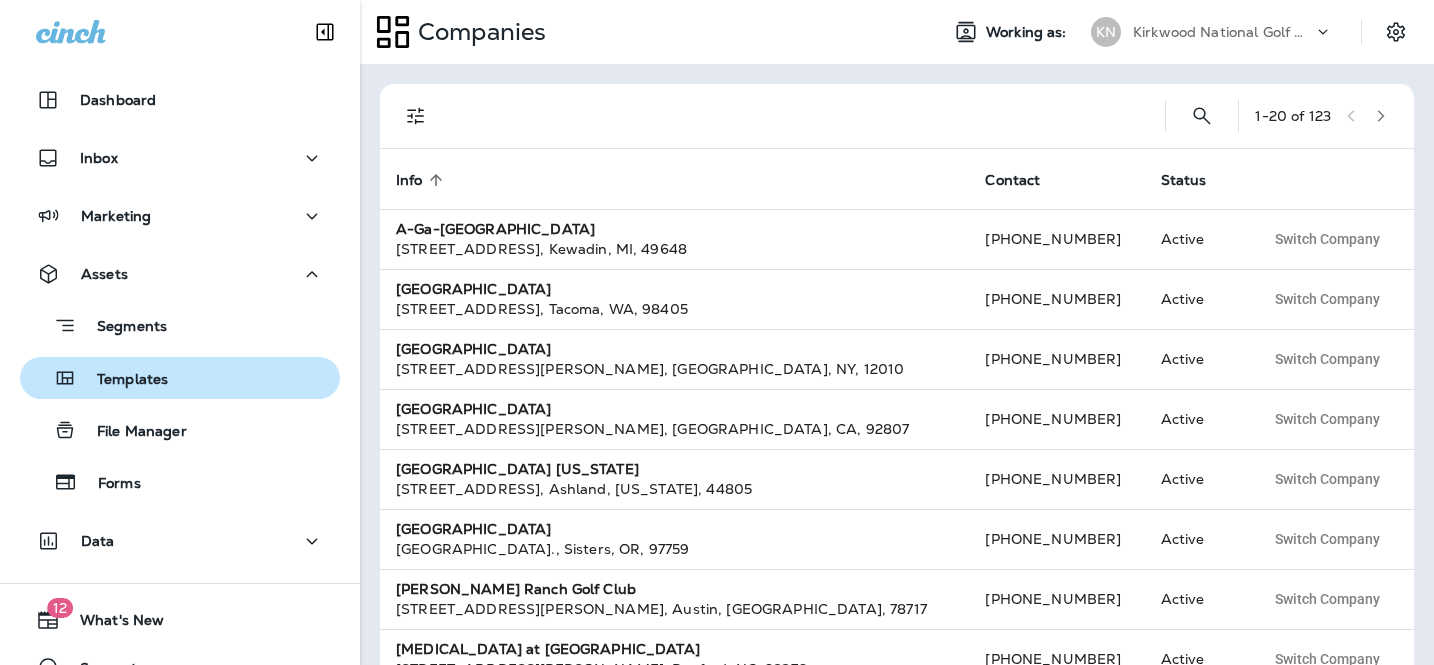 click on "Templates" at bounding box center (122, 380) 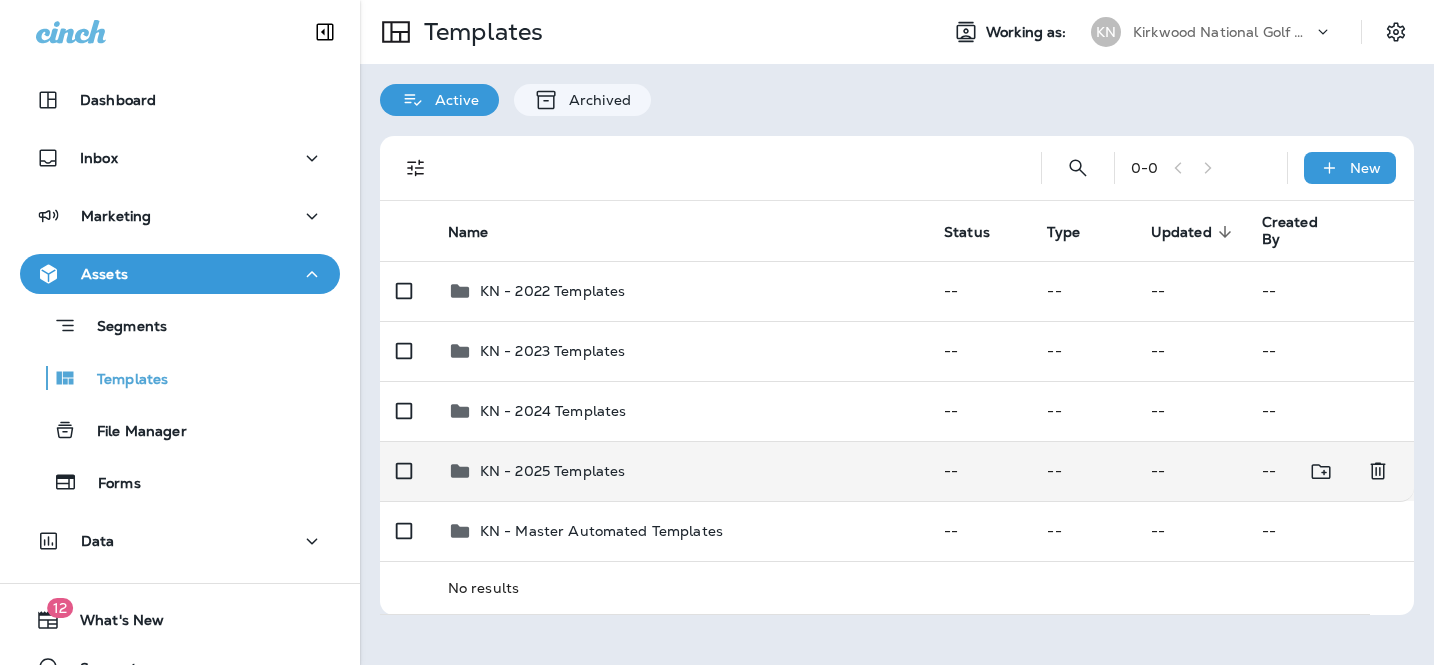 click on "KN - 2025 Templates" at bounding box center (680, 471) 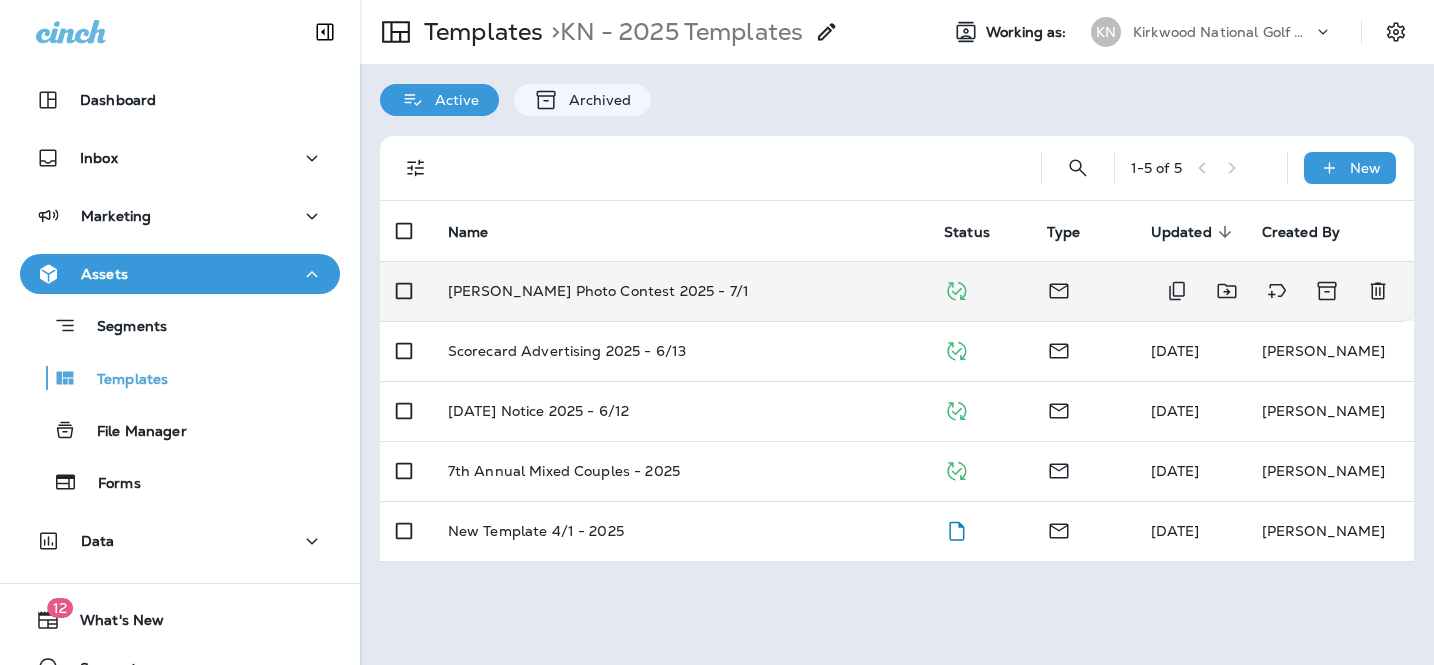click on "[PERSON_NAME] Photo Contest 2025 - 7/1" at bounding box center [680, 291] 